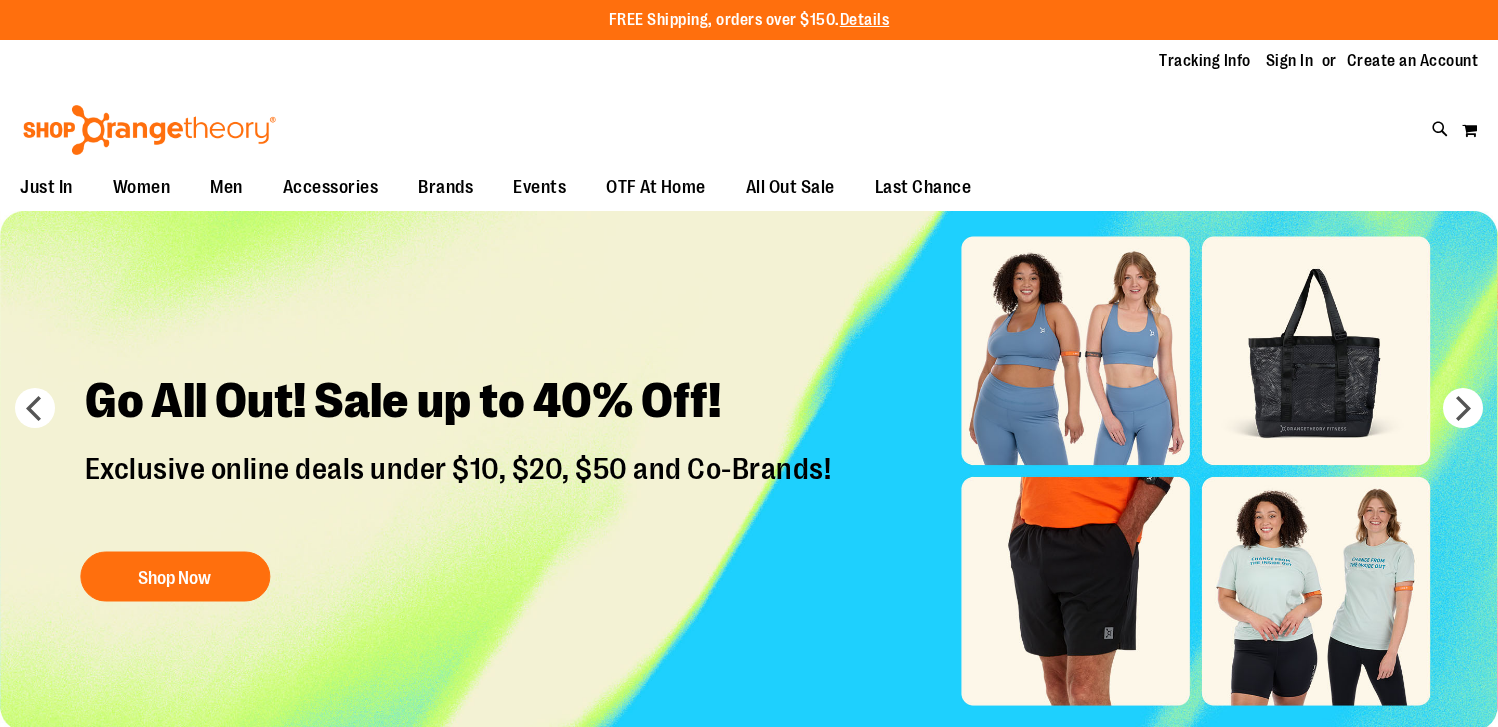 scroll, scrollTop: 0, scrollLeft: 0, axis: both 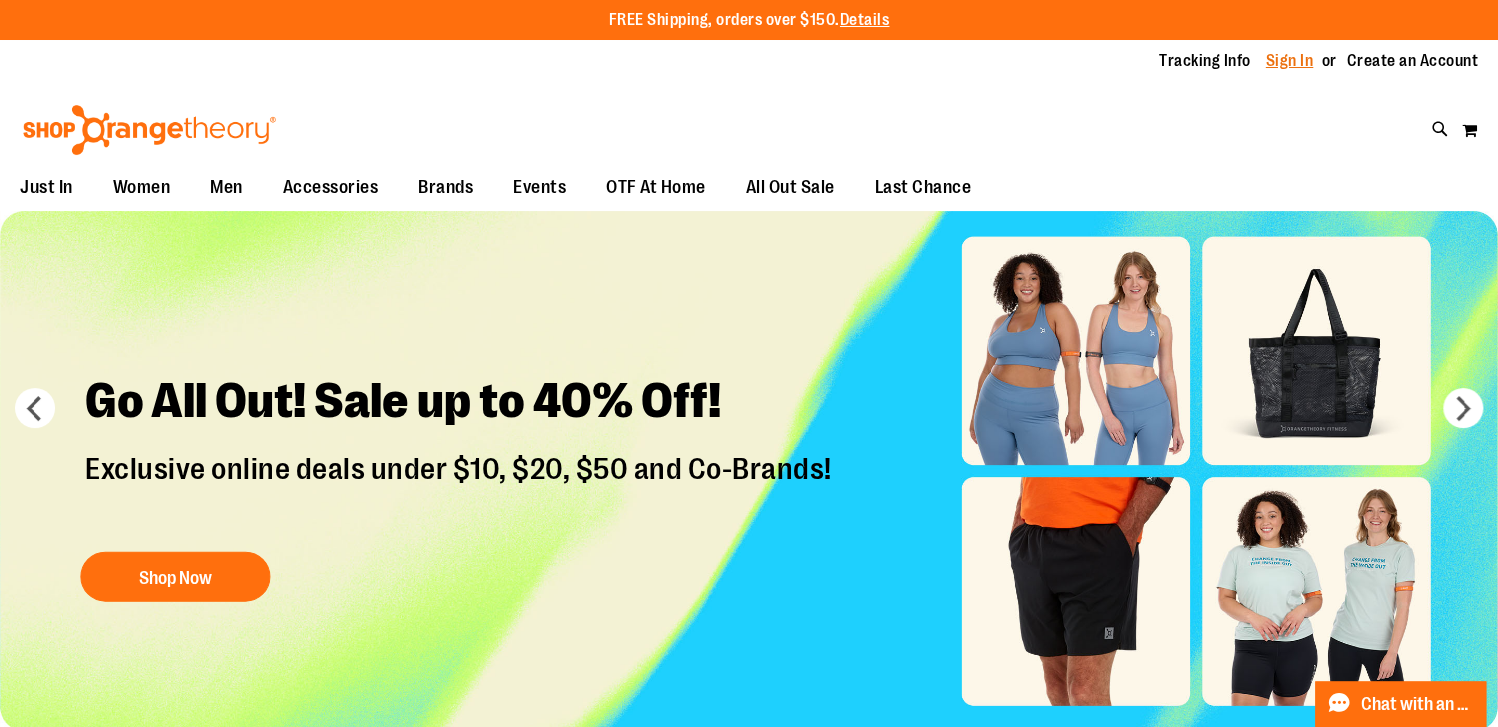 type on "**********" 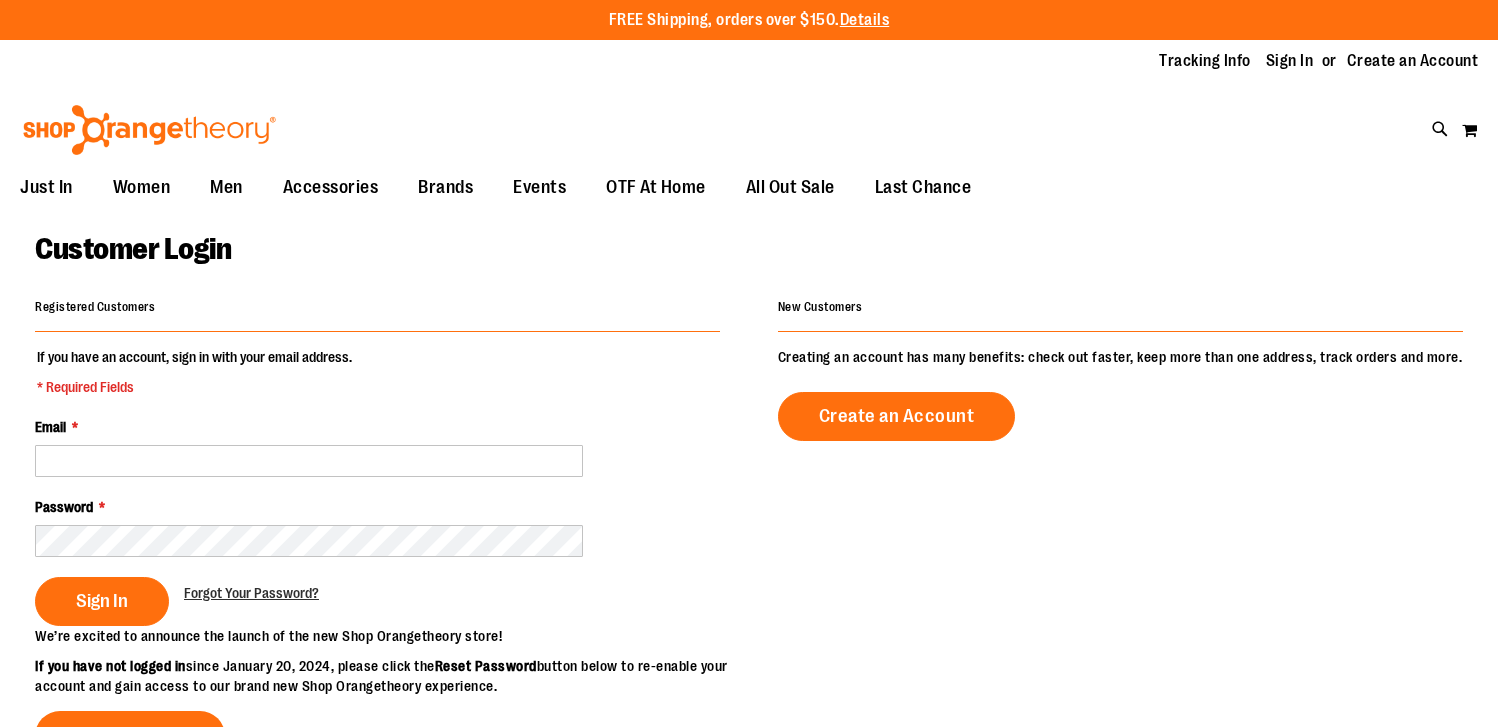 scroll, scrollTop: 0, scrollLeft: 0, axis: both 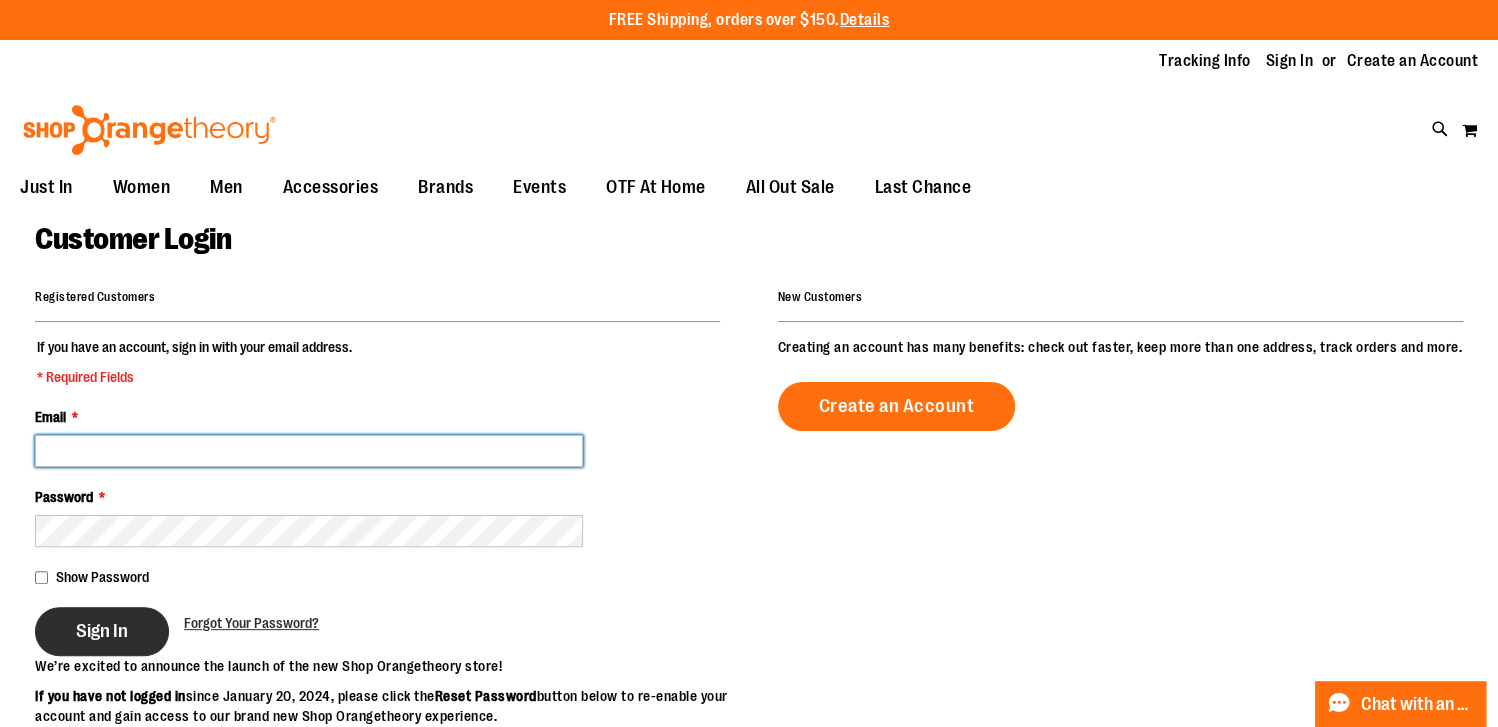 type on "**********" 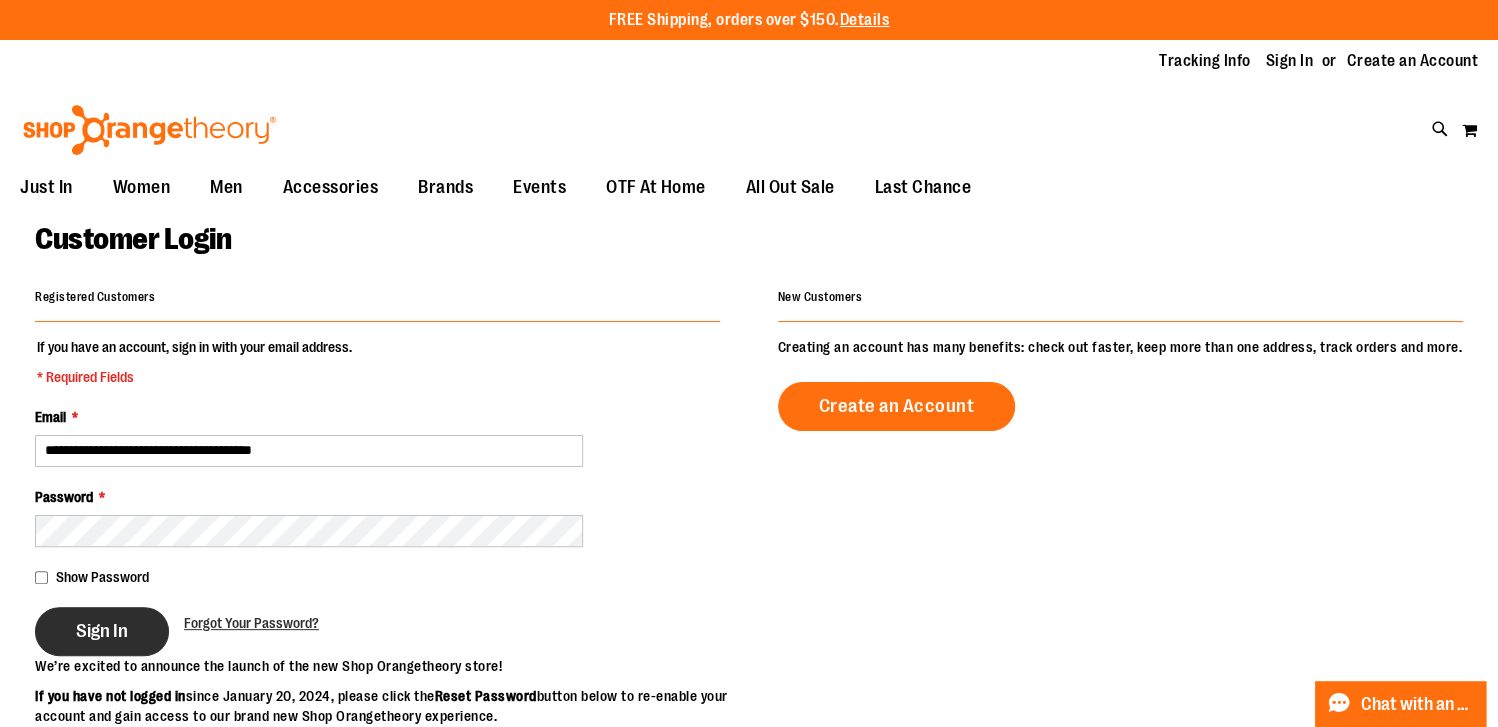 type on "**********" 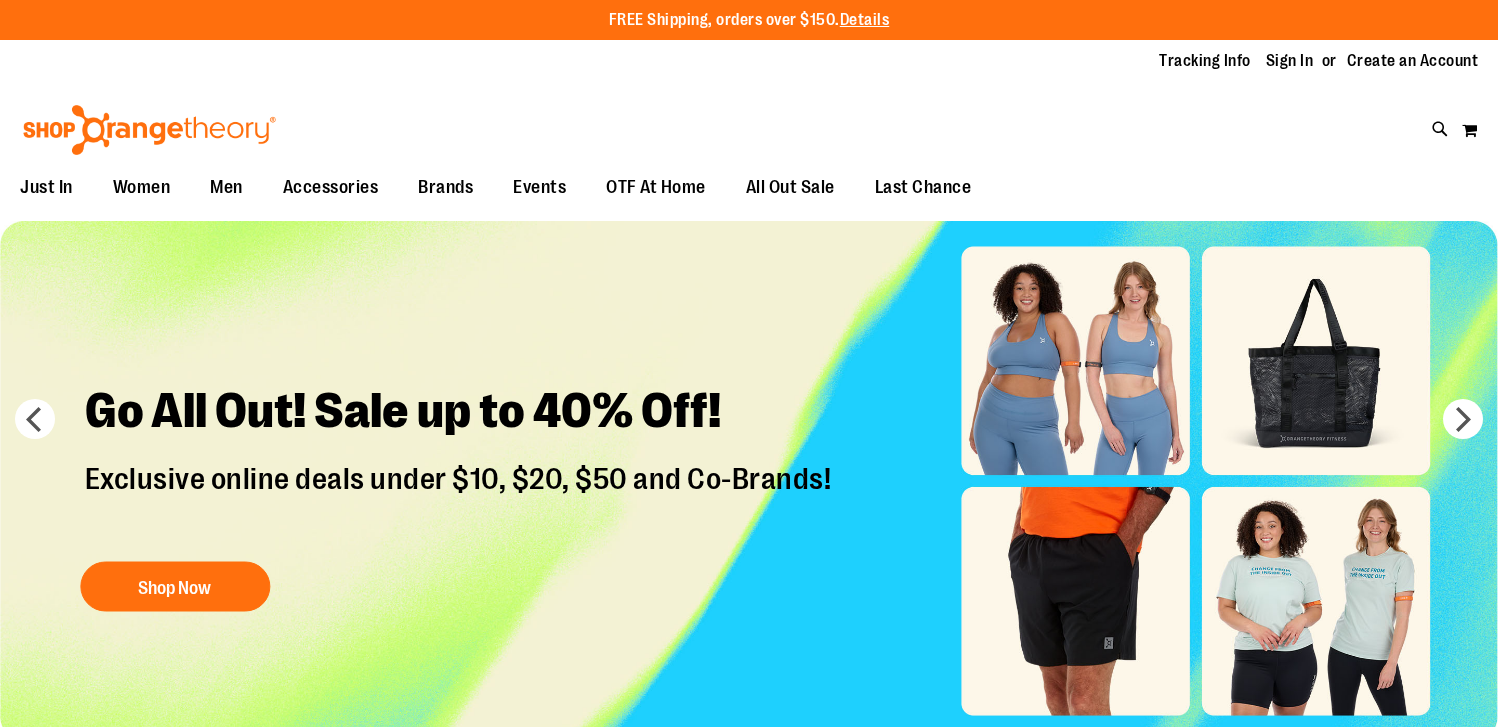 scroll, scrollTop: 0, scrollLeft: 0, axis: both 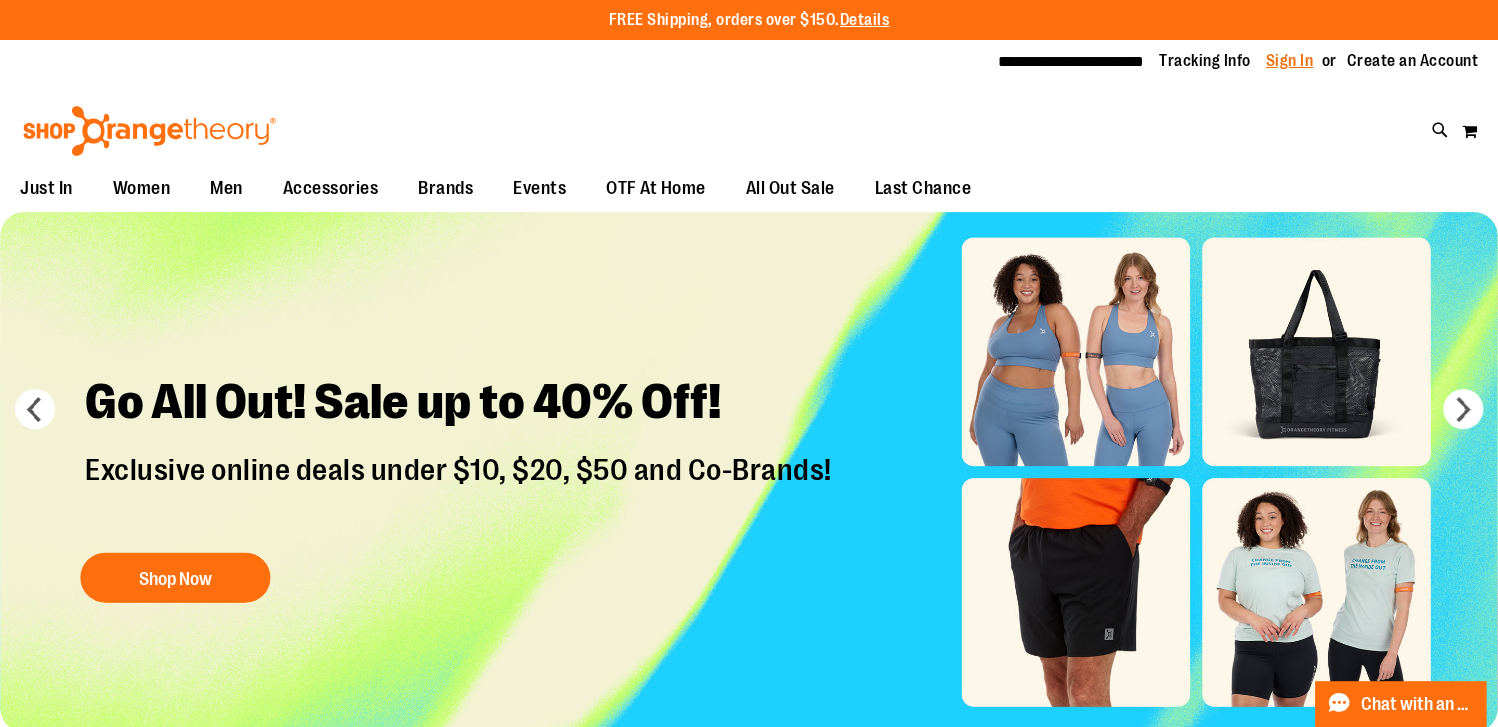 type on "**********" 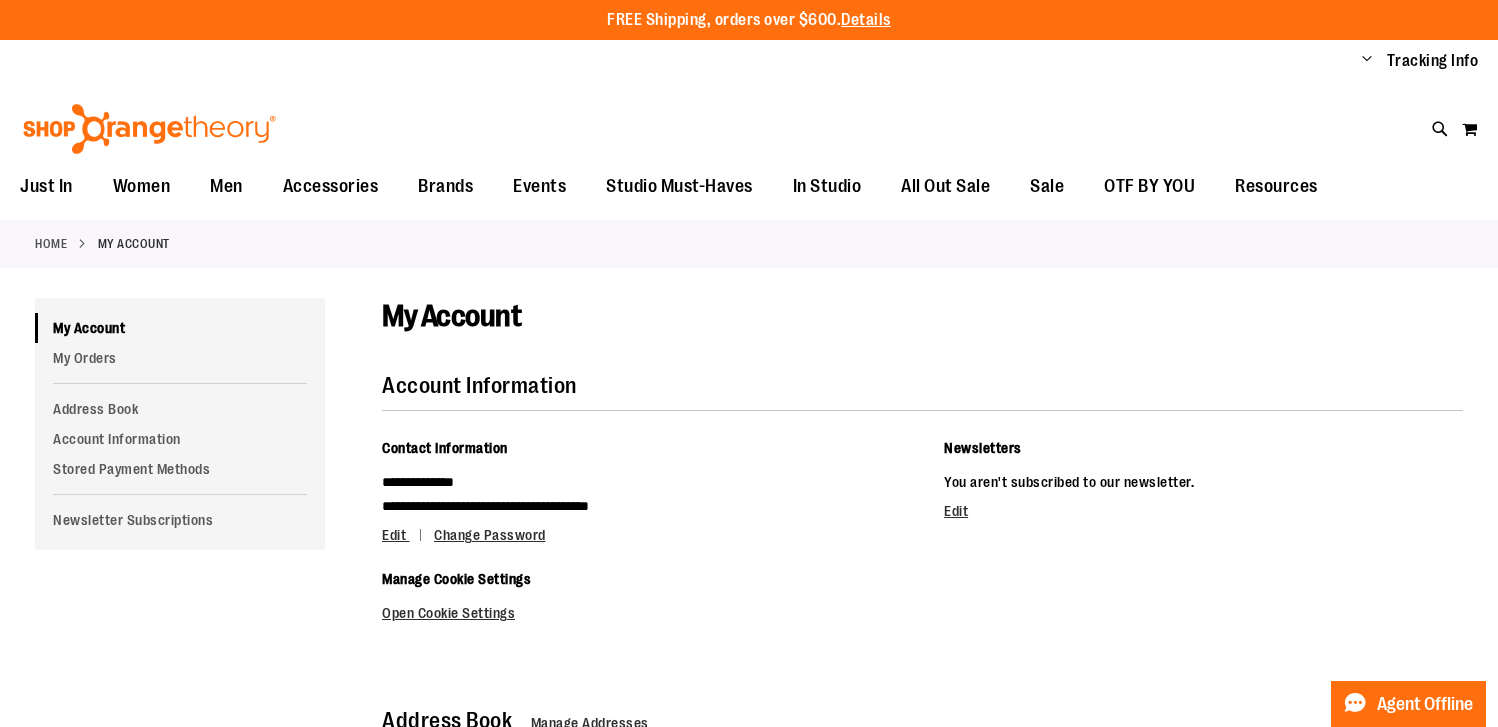 scroll, scrollTop: 0, scrollLeft: 0, axis: both 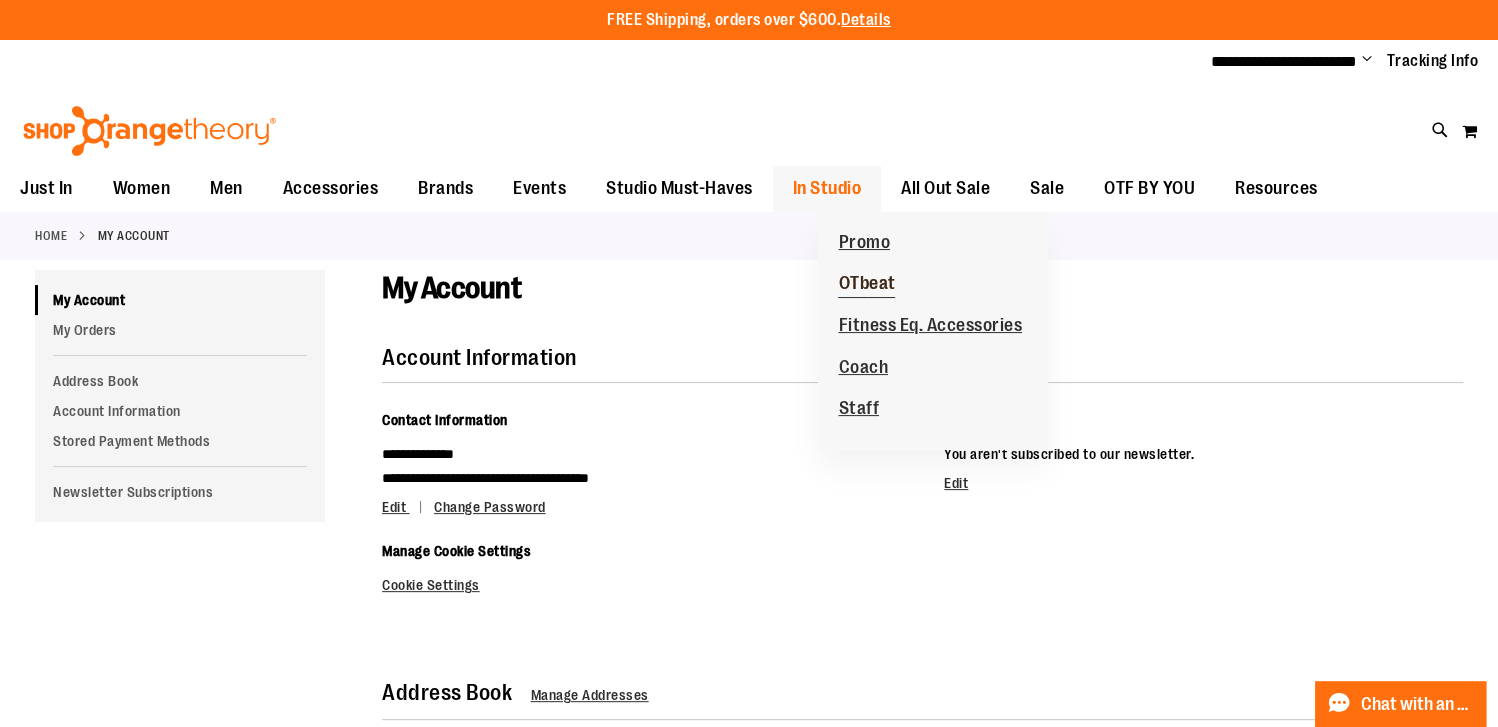 type on "**********" 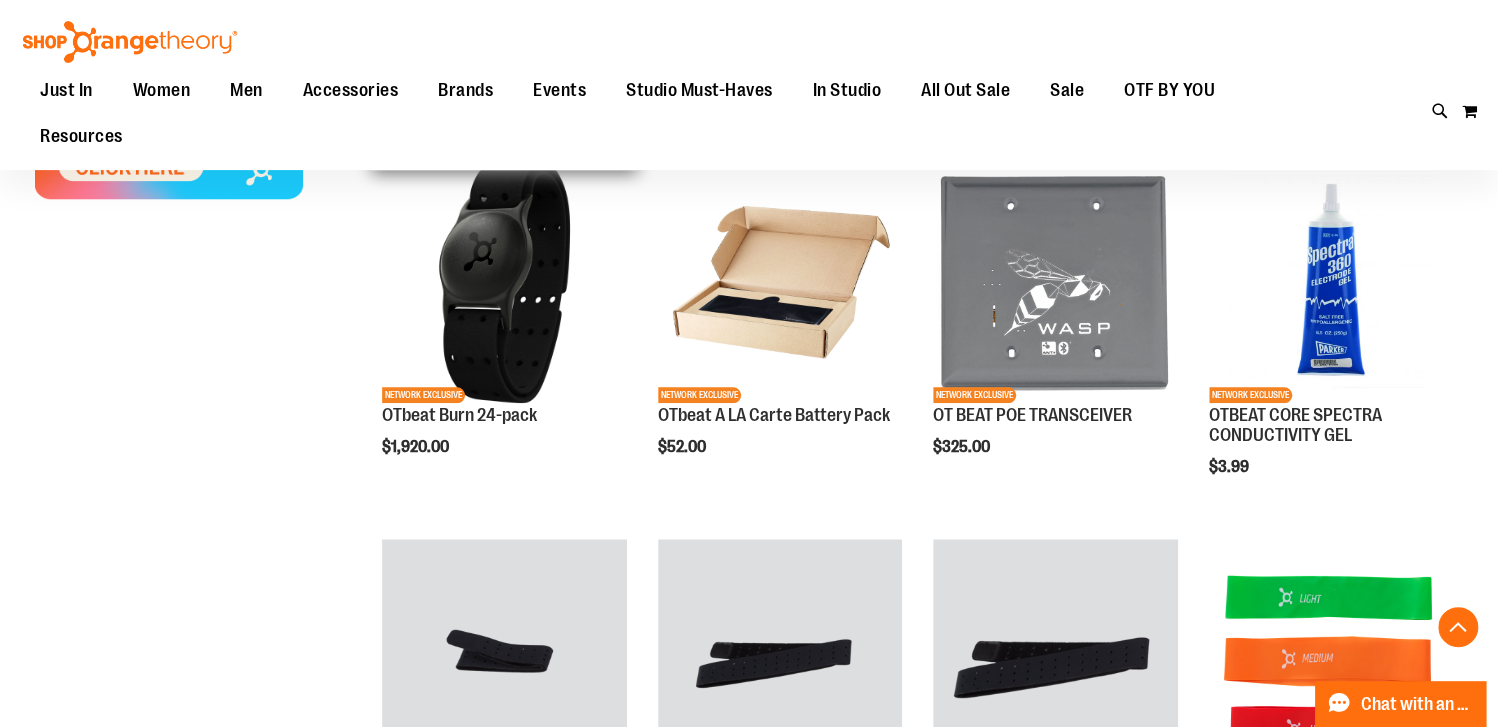 scroll, scrollTop: 1000, scrollLeft: 0, axis: vertical 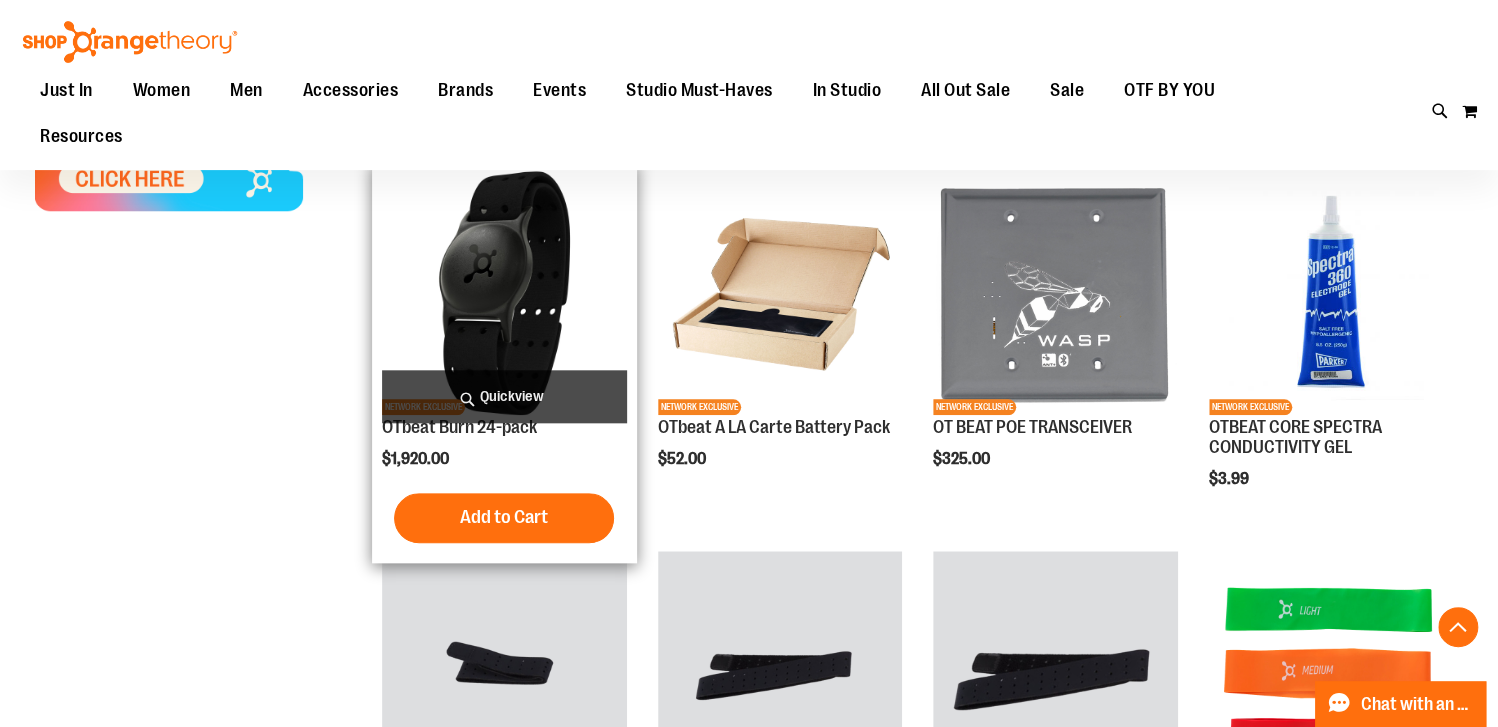 type on "**********" 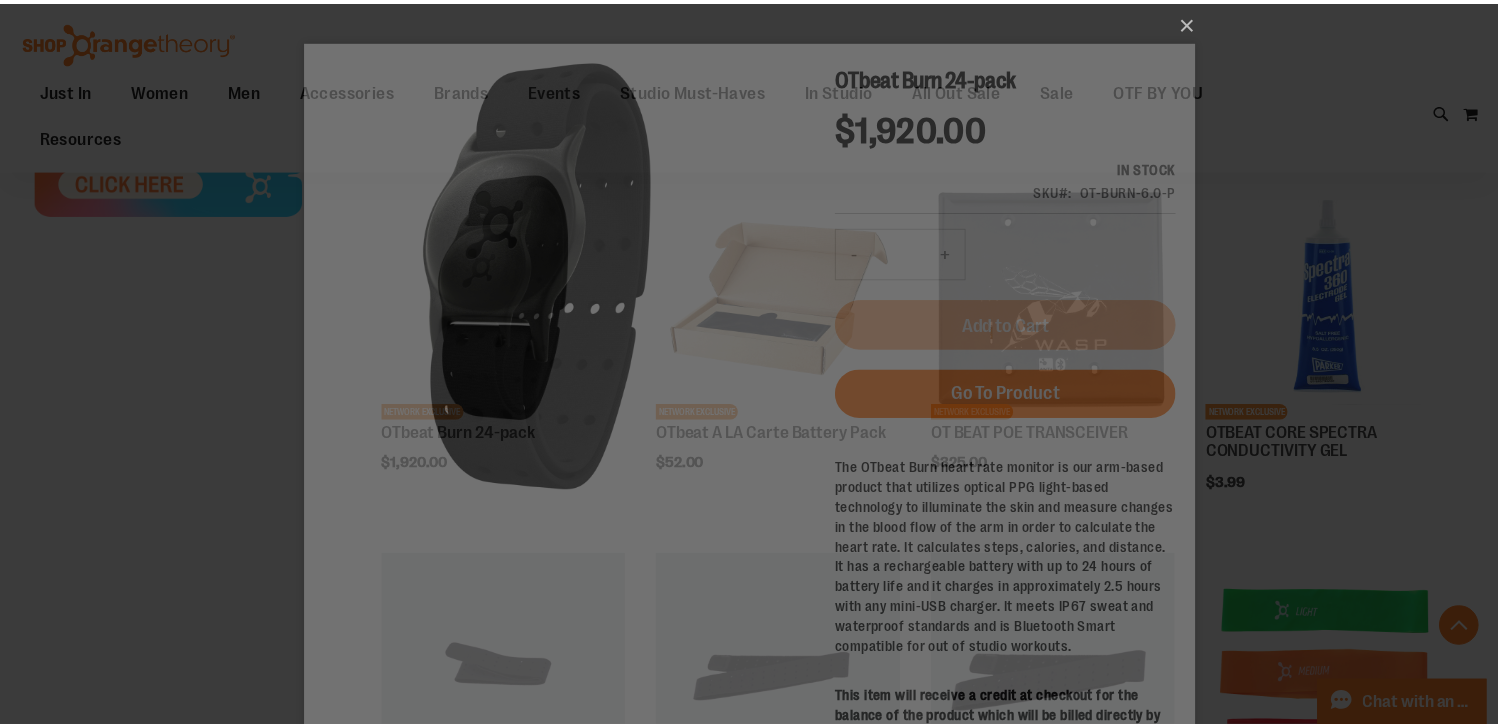 scroll, scrollTop: 0, scrollLeft: 0, axis: both 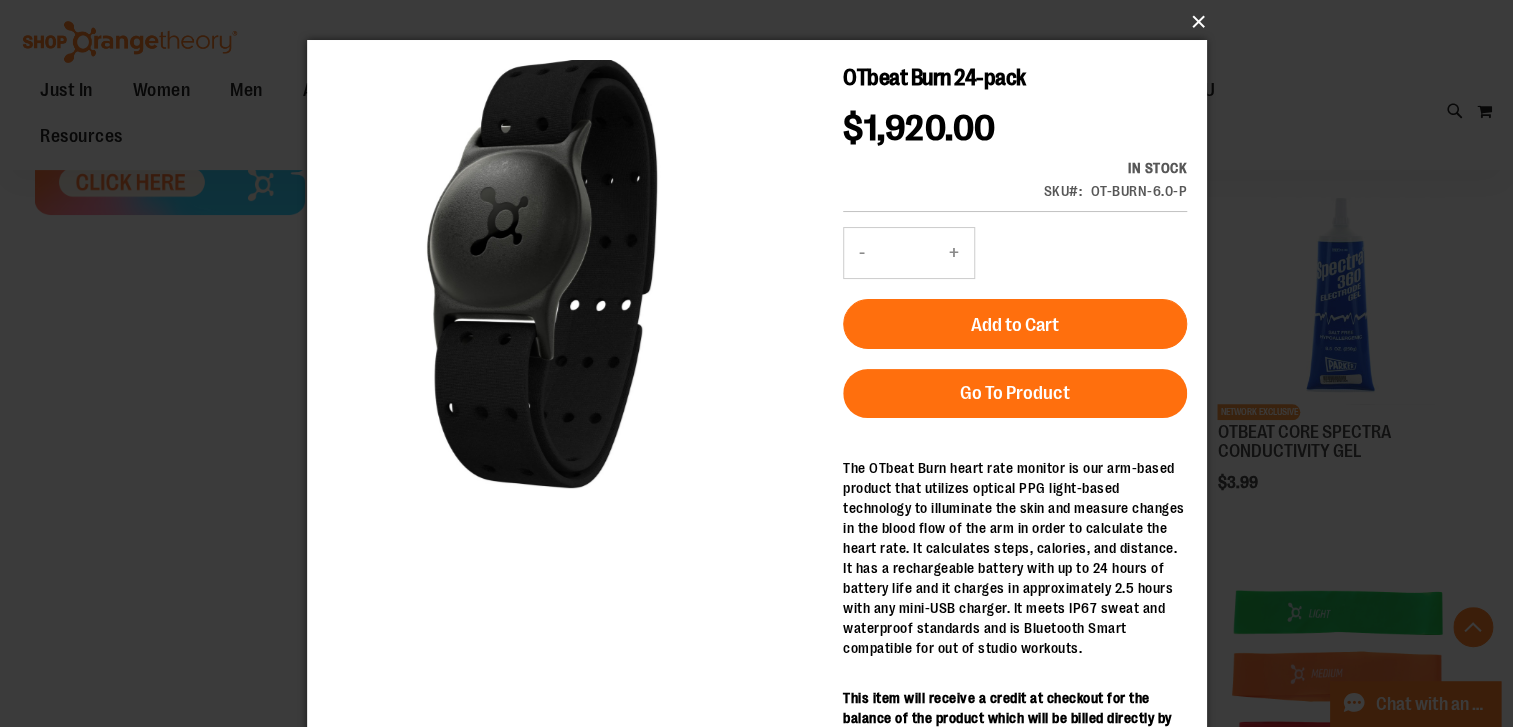 click on "×" at bounding box center [763, 22] 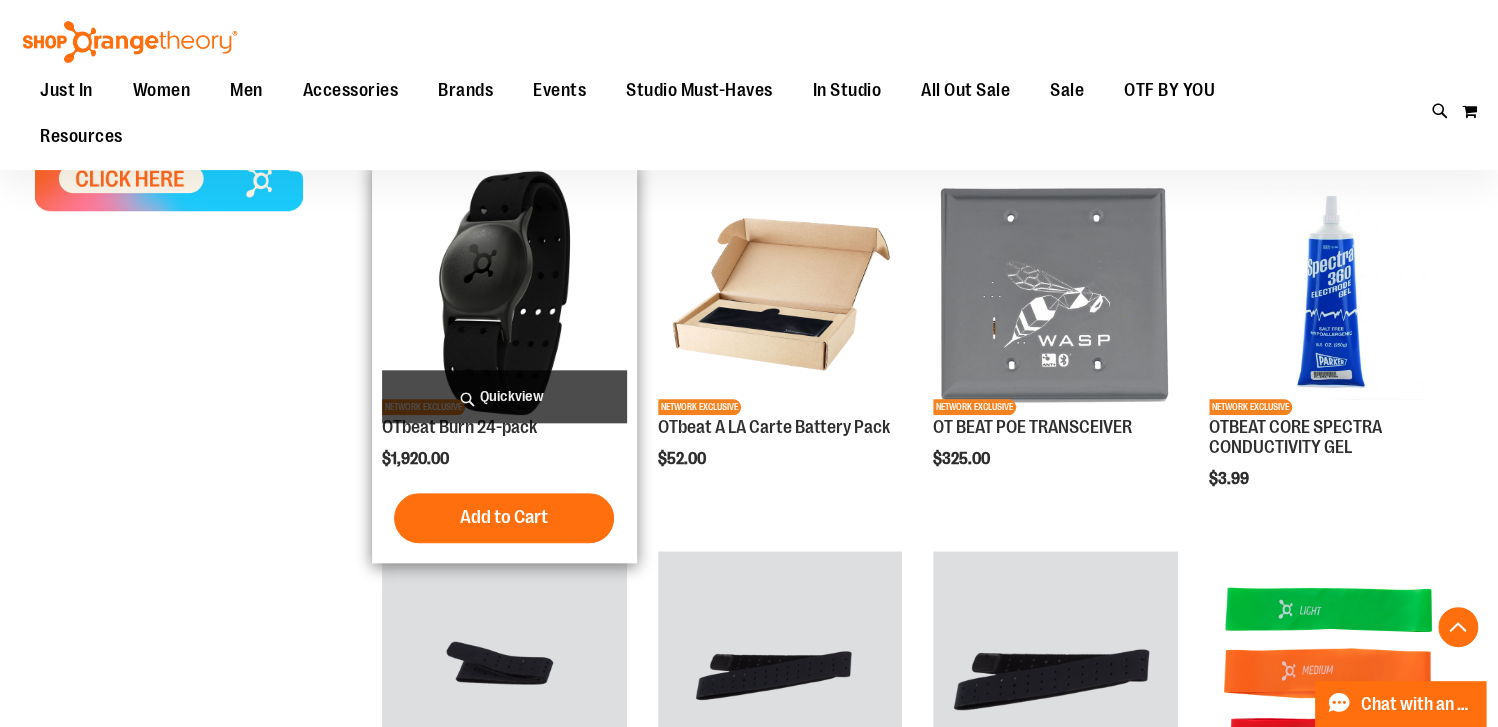 click at bounding box center [504, 293] 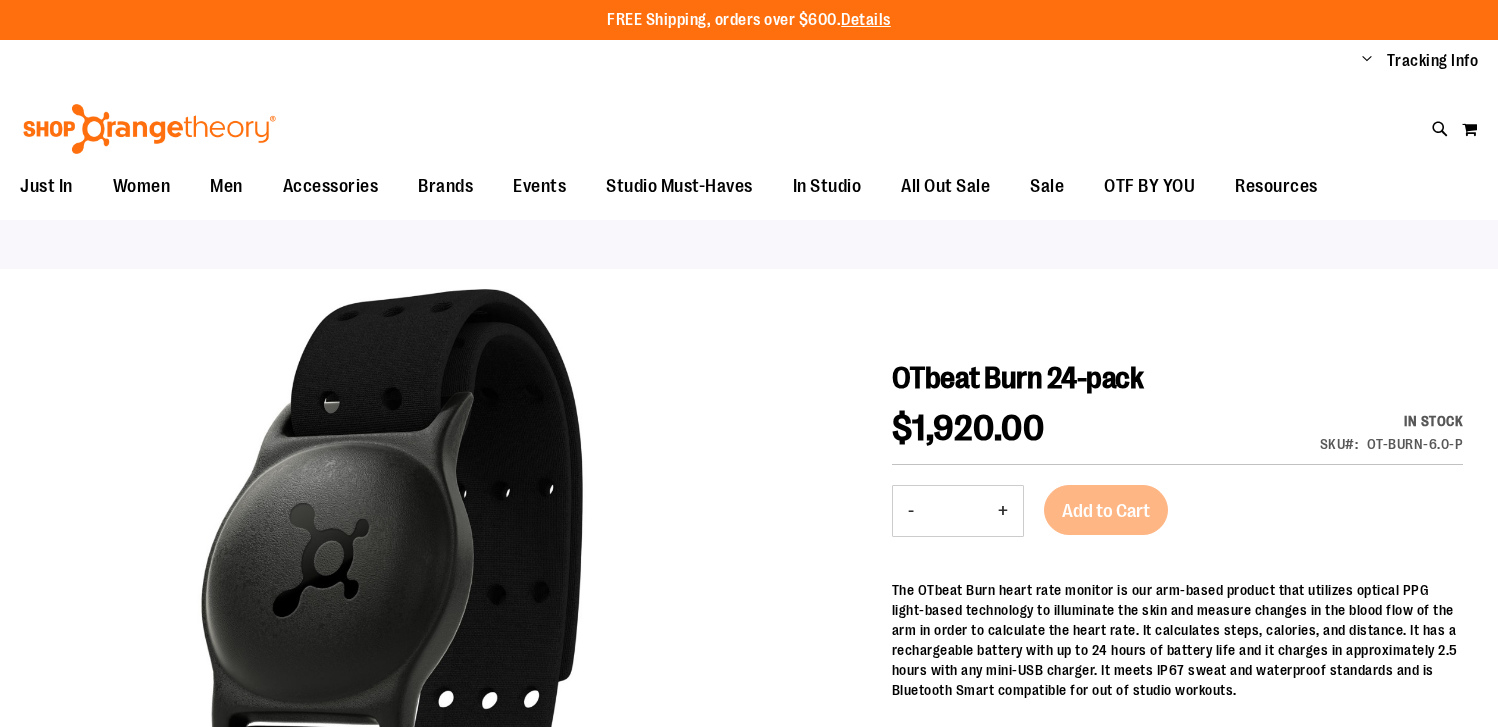 scroll, scrollTop: 0, scrollLeft: 0, axis: both 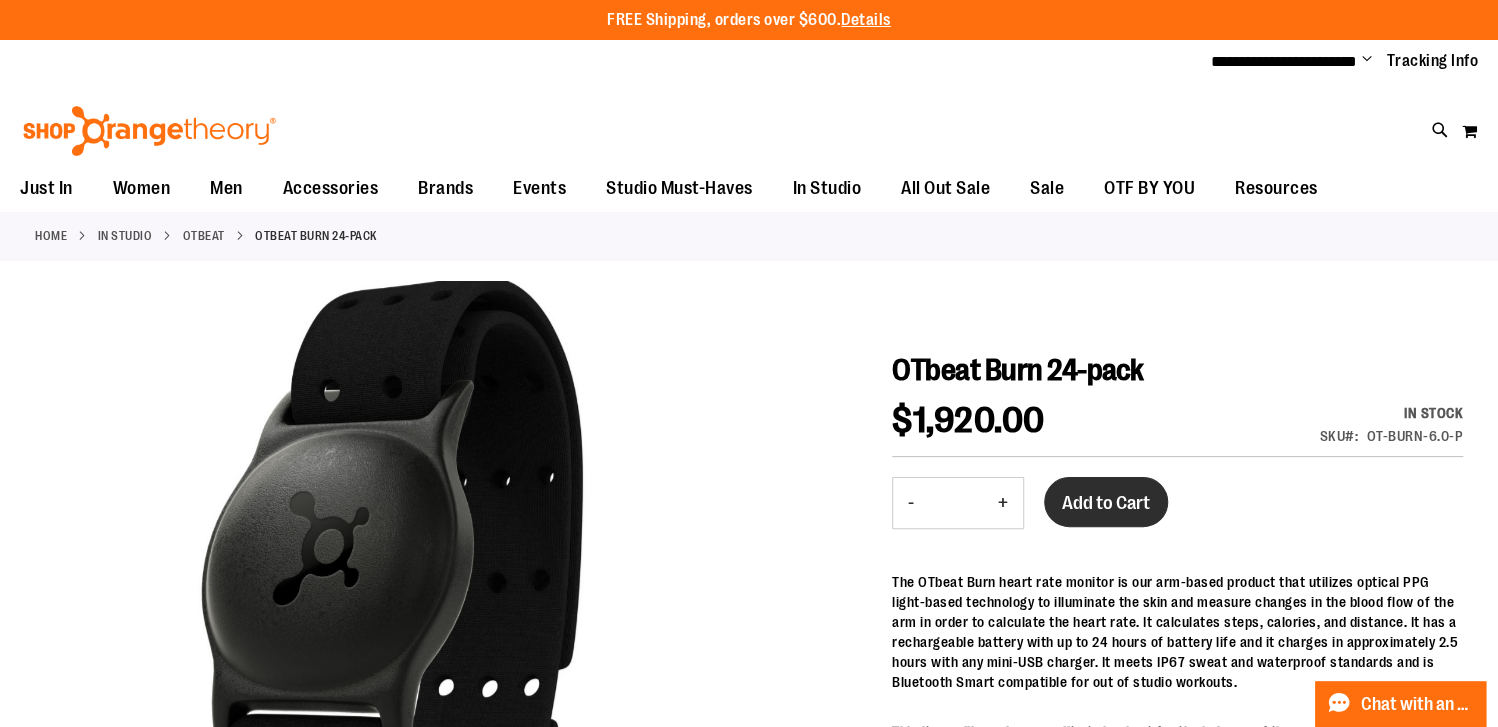 type on "**********" 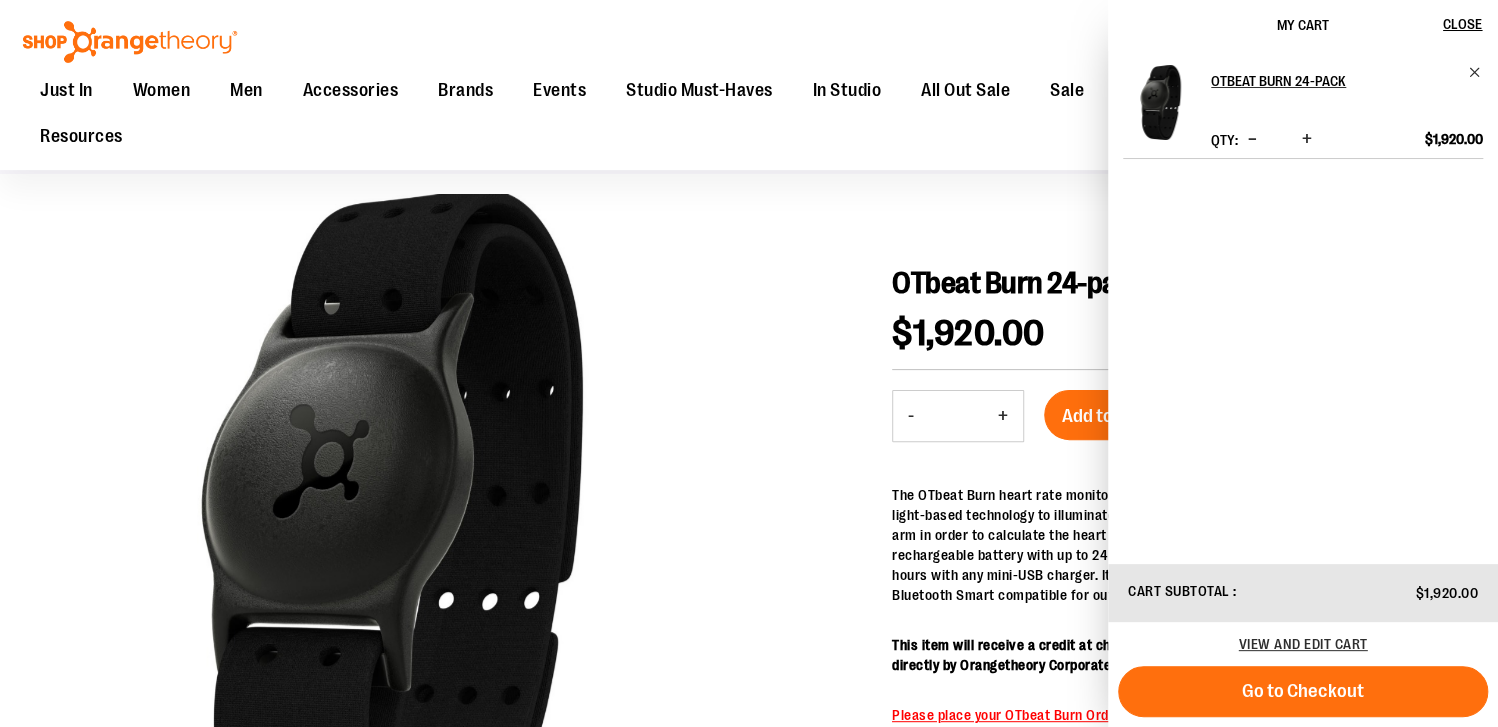 scroll, scrollTop: 200, scrollLeft: 0, axis: vertical 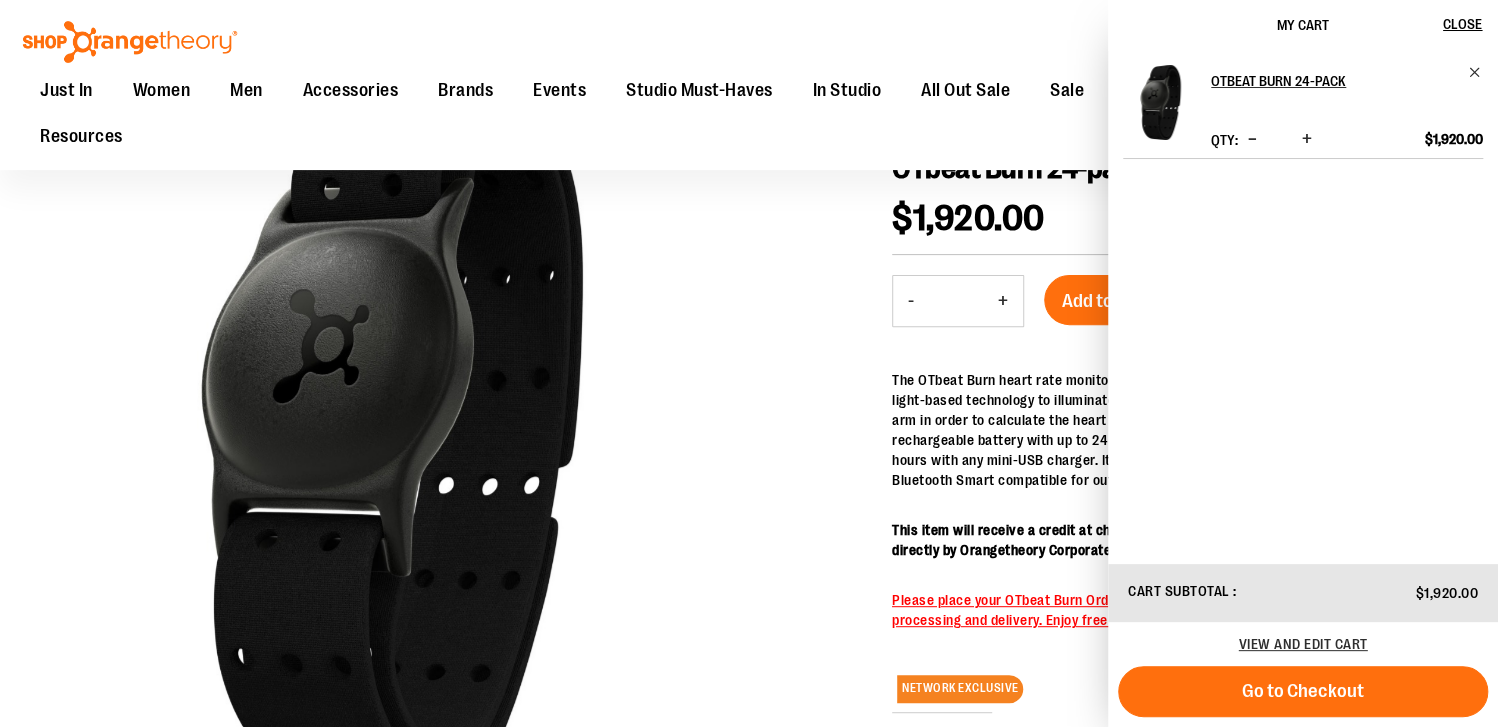 click on "The OTbeat Burn heart rate monitor is our arm-based product that utilizes optical PPG light-based technology to illuminate the skin and measure changes in the blood flow of the arm in order to calculate the heart rate. It calculates steps, calories, and distance. It has a rechargeable battery with up to 24 hours of battery life and it charges in approximately 2.5 hours with any mini-USB charger. It meets IP67 sweat and waterproof standards and is Bluetooth Smart compatible for out of studio workouts." at bounding box center (1177, 430) 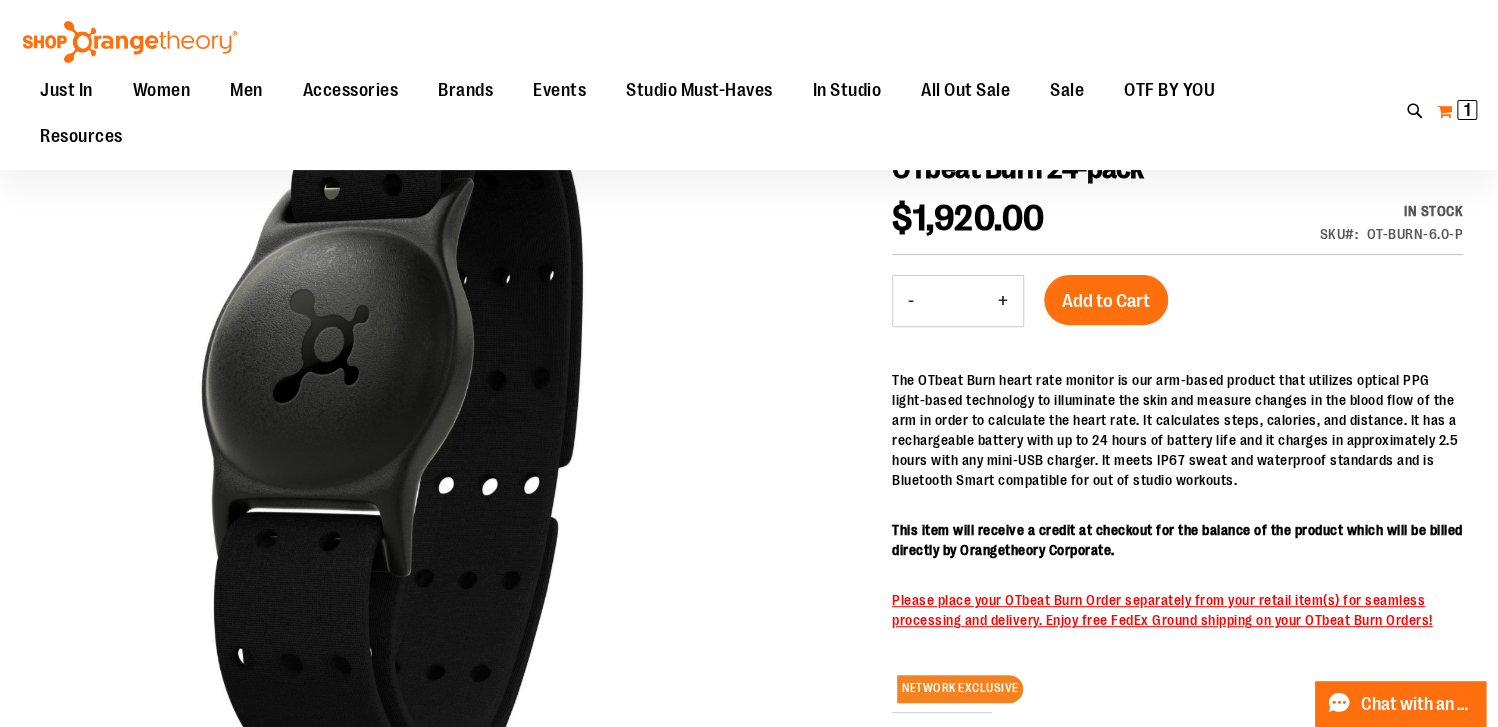 click on "My Cart
1
1
items" at bounding box center (1457, 111) 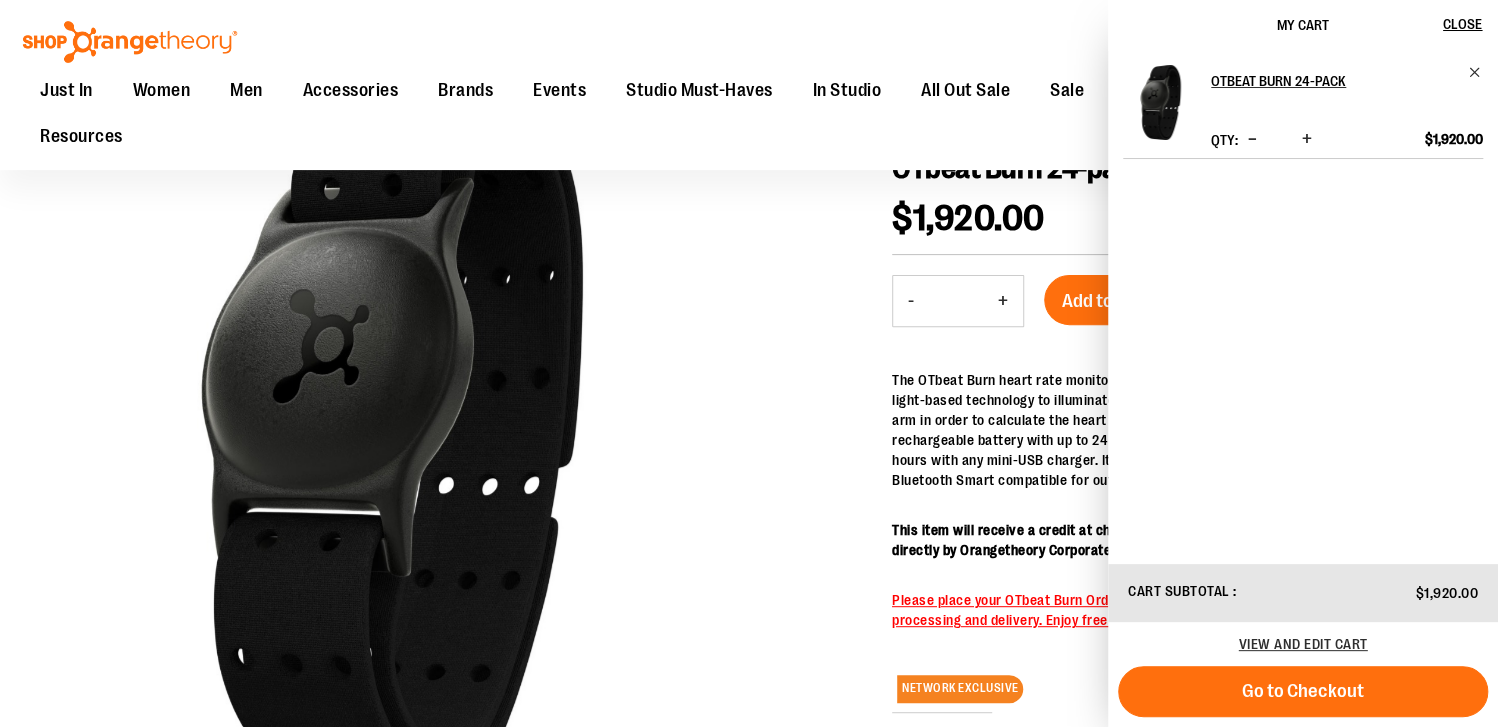 click on "OTbeat Burn 24-pack
Qty
*
Update
$1,920.00" at bounding box center [1303, 306] 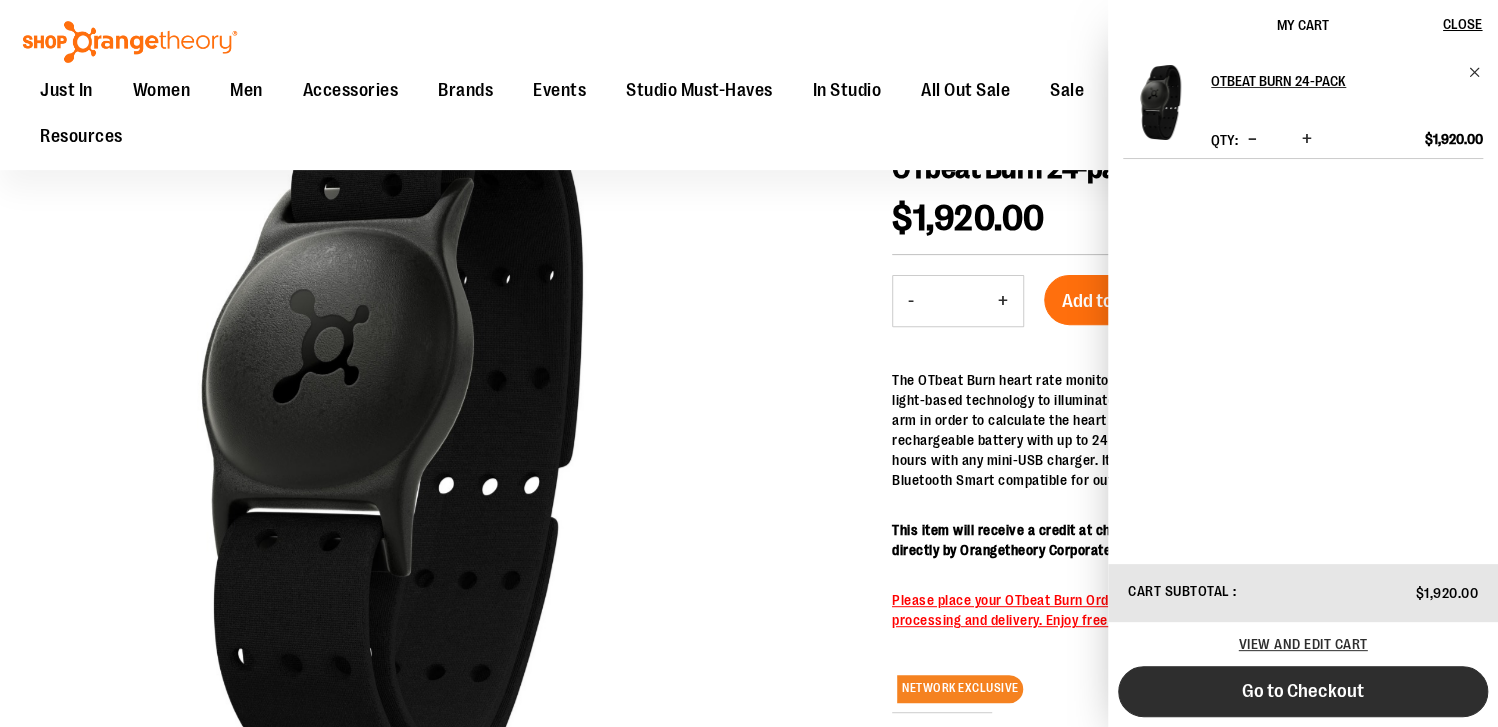 click on "Go to Checkout" at bounding box center (1303, 691) 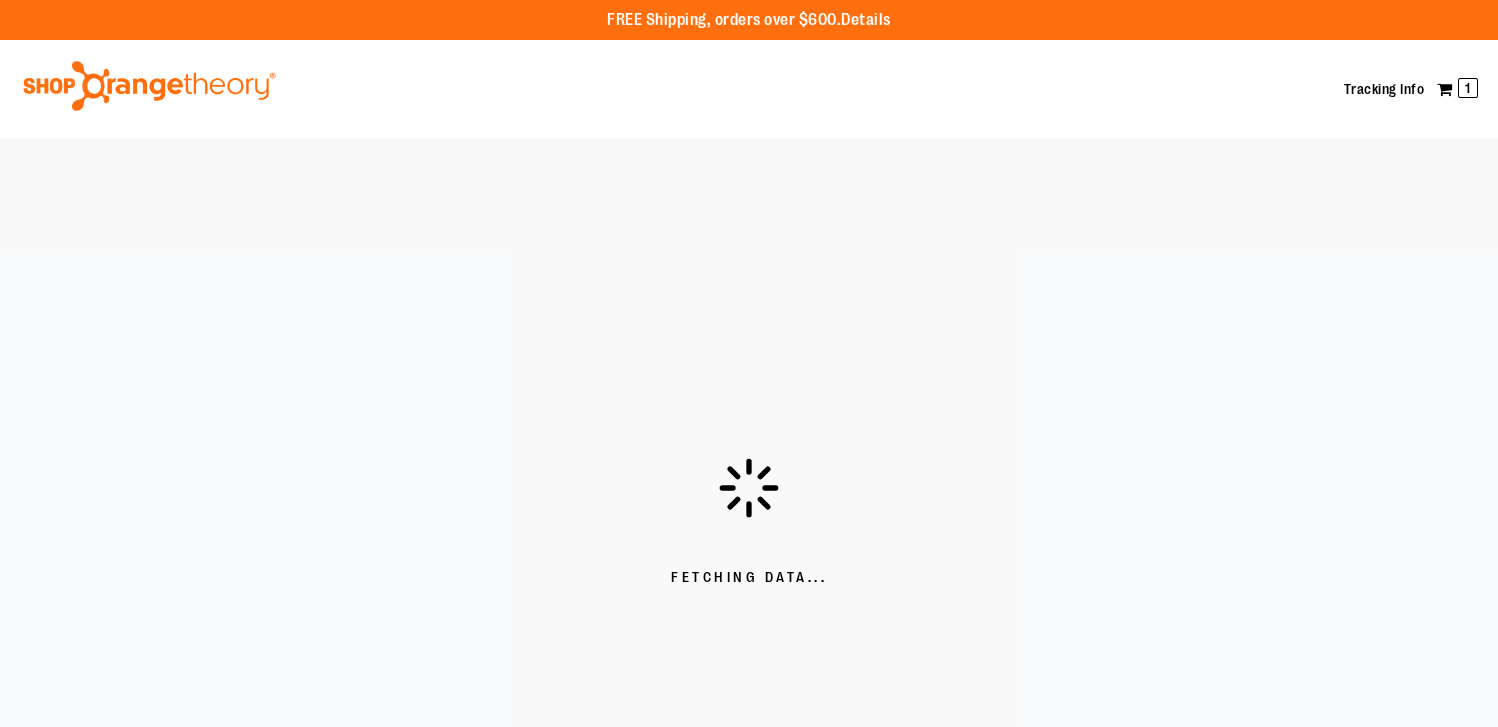 scroll, scrollTop: 0, scrollLeft: 0, axis: both 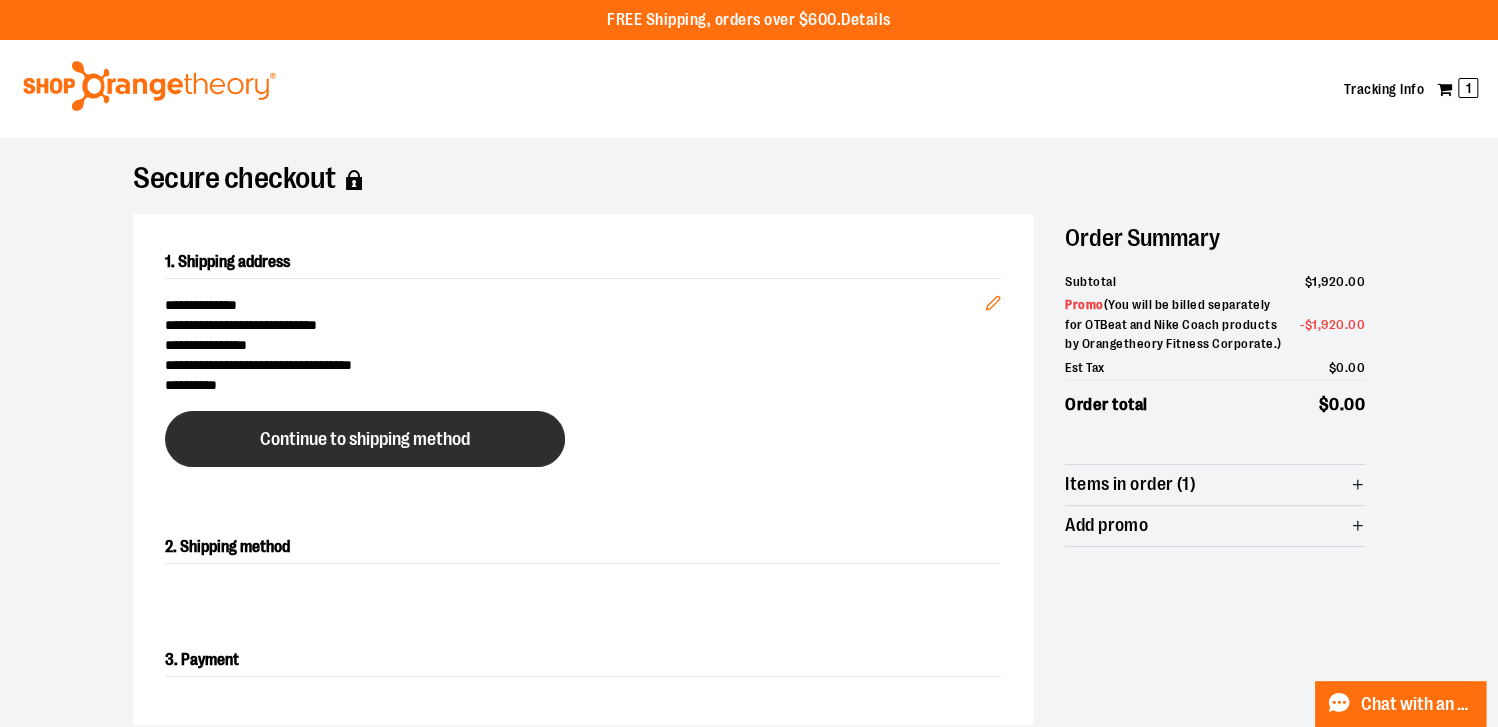 click on "Continue to shipping method" at bounding box center [365, 439] 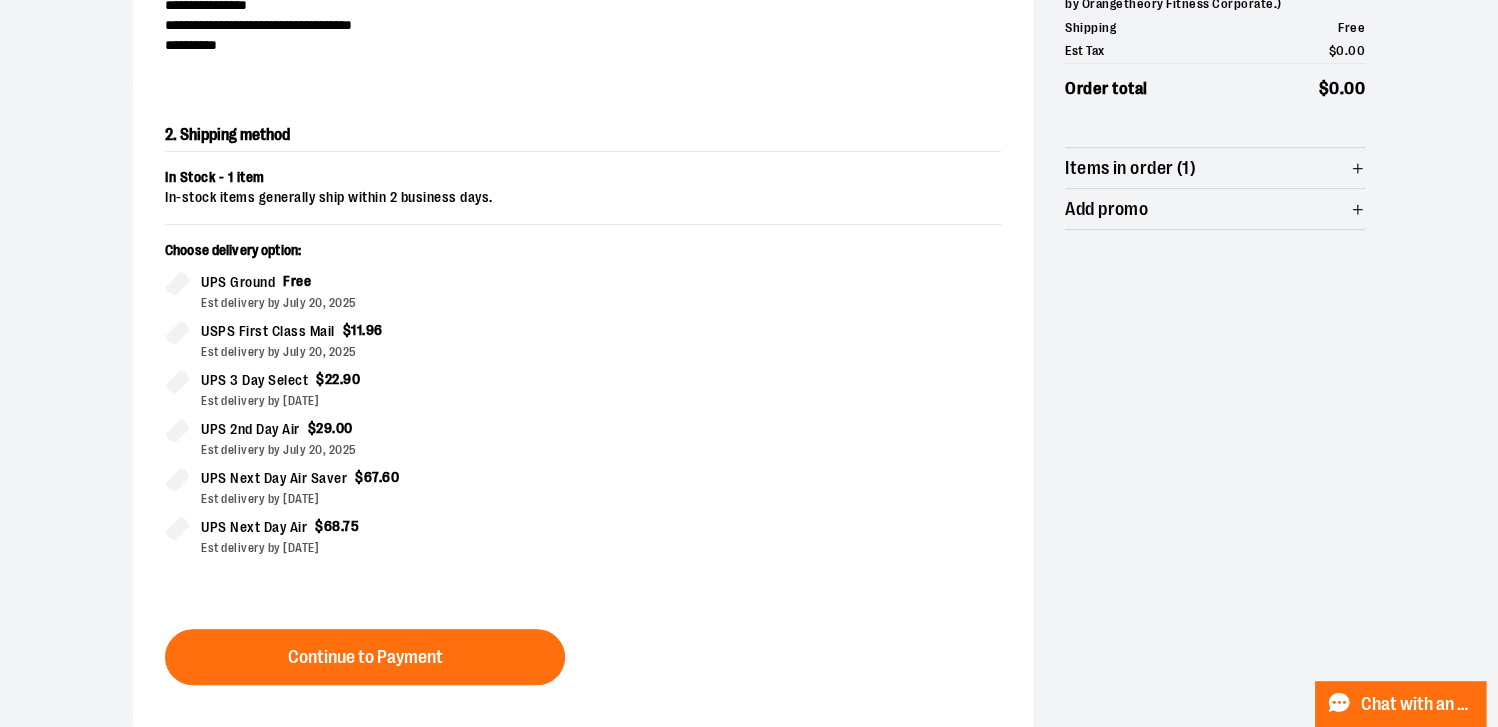 scroll, scrollTop: 341, scrollLeft: 0, axis: vertical 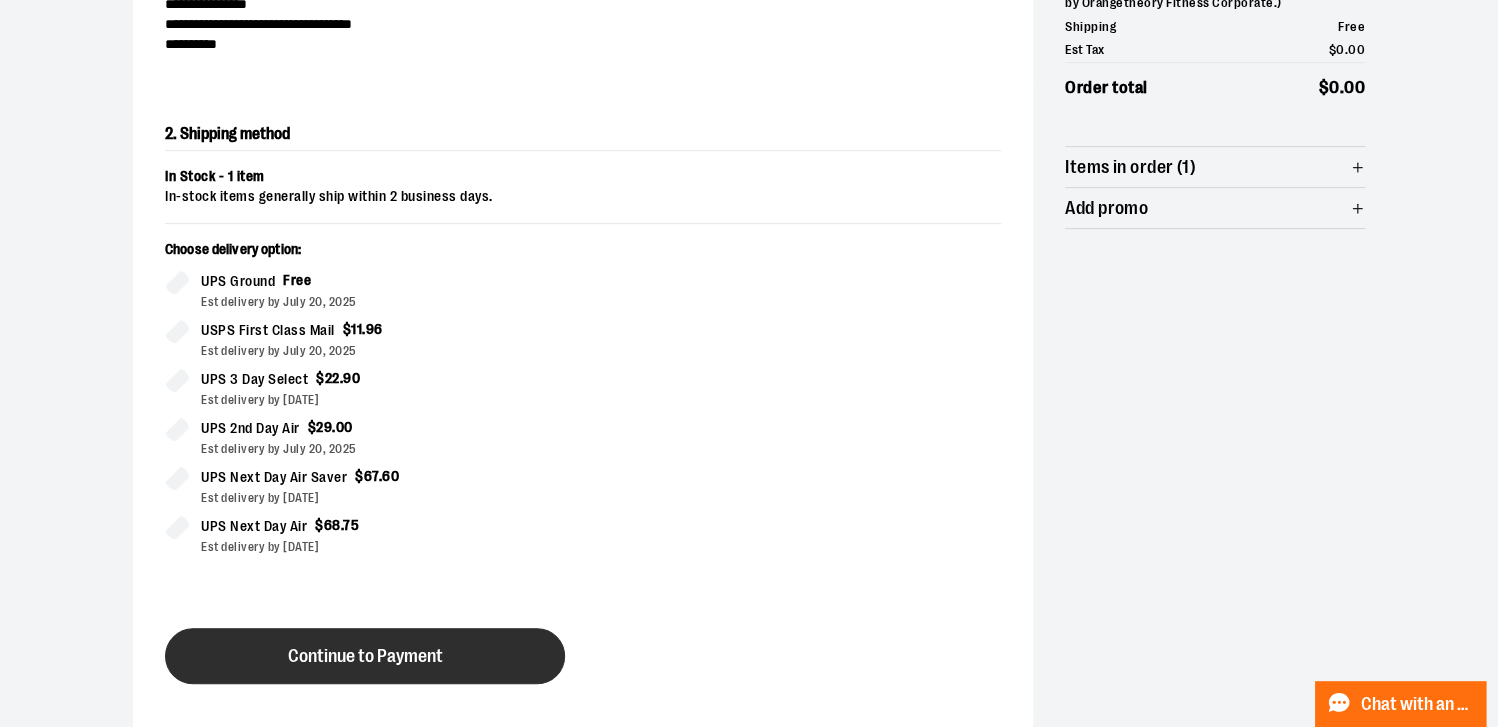 click on "Continue to Payment" at bounding box center (365, 656) 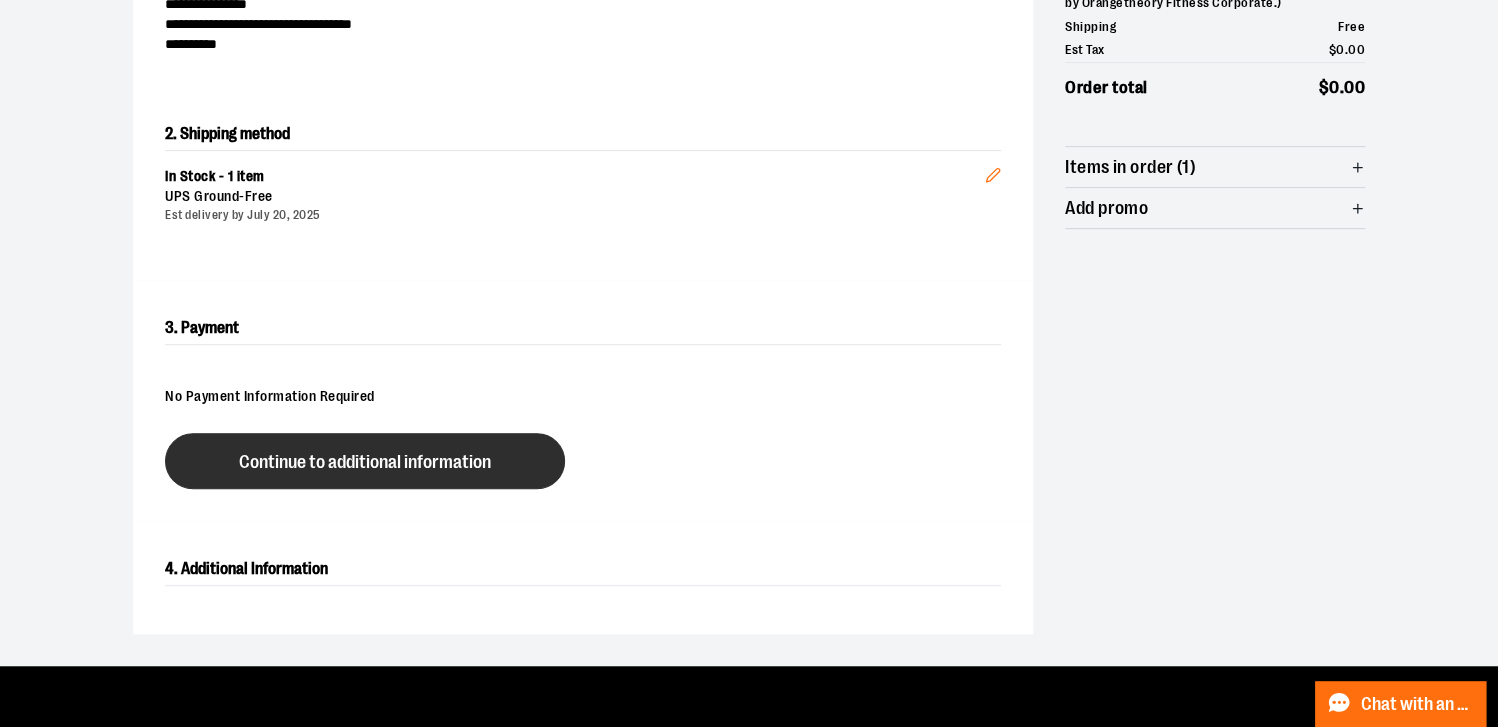 click on "Continue to additional information" at bounding box center [365, 462] 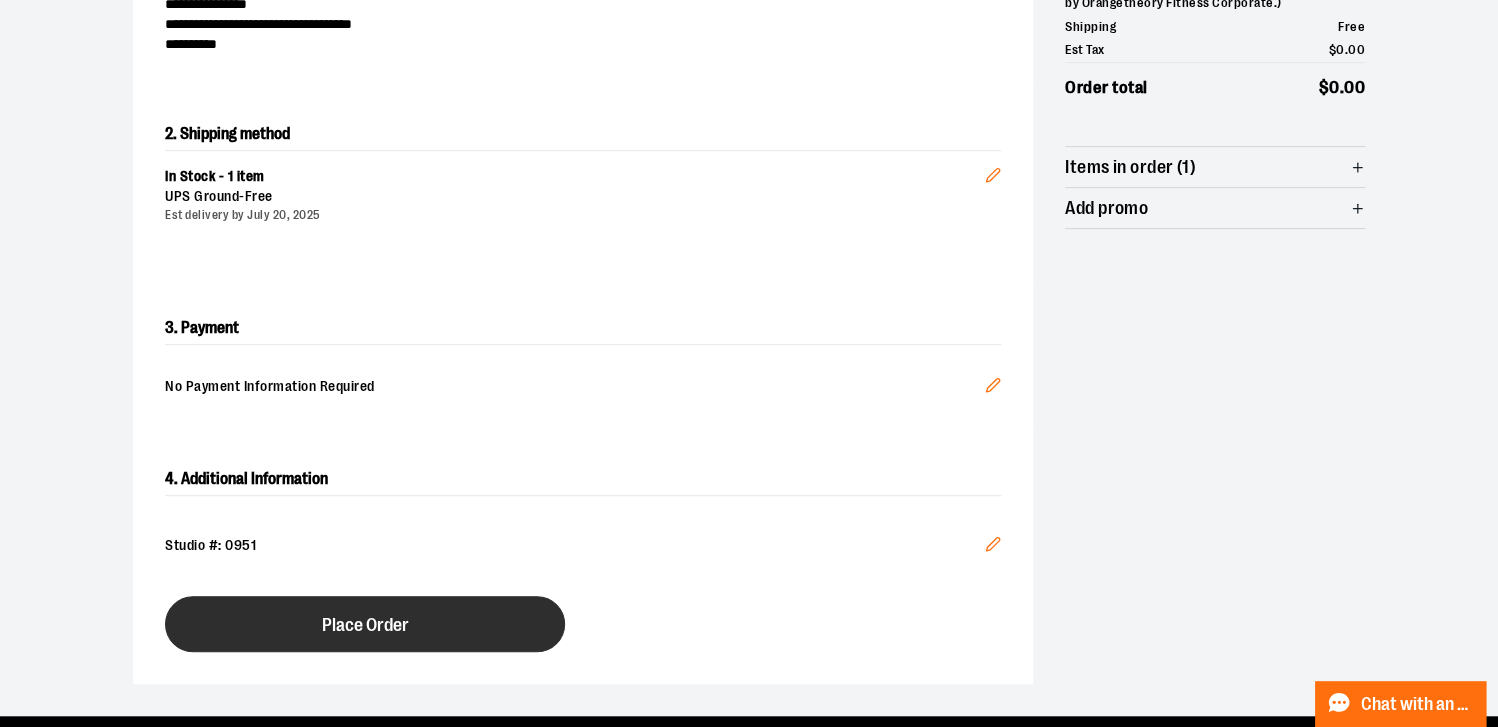 click on "Place Order" at bounding box center [365, 624] 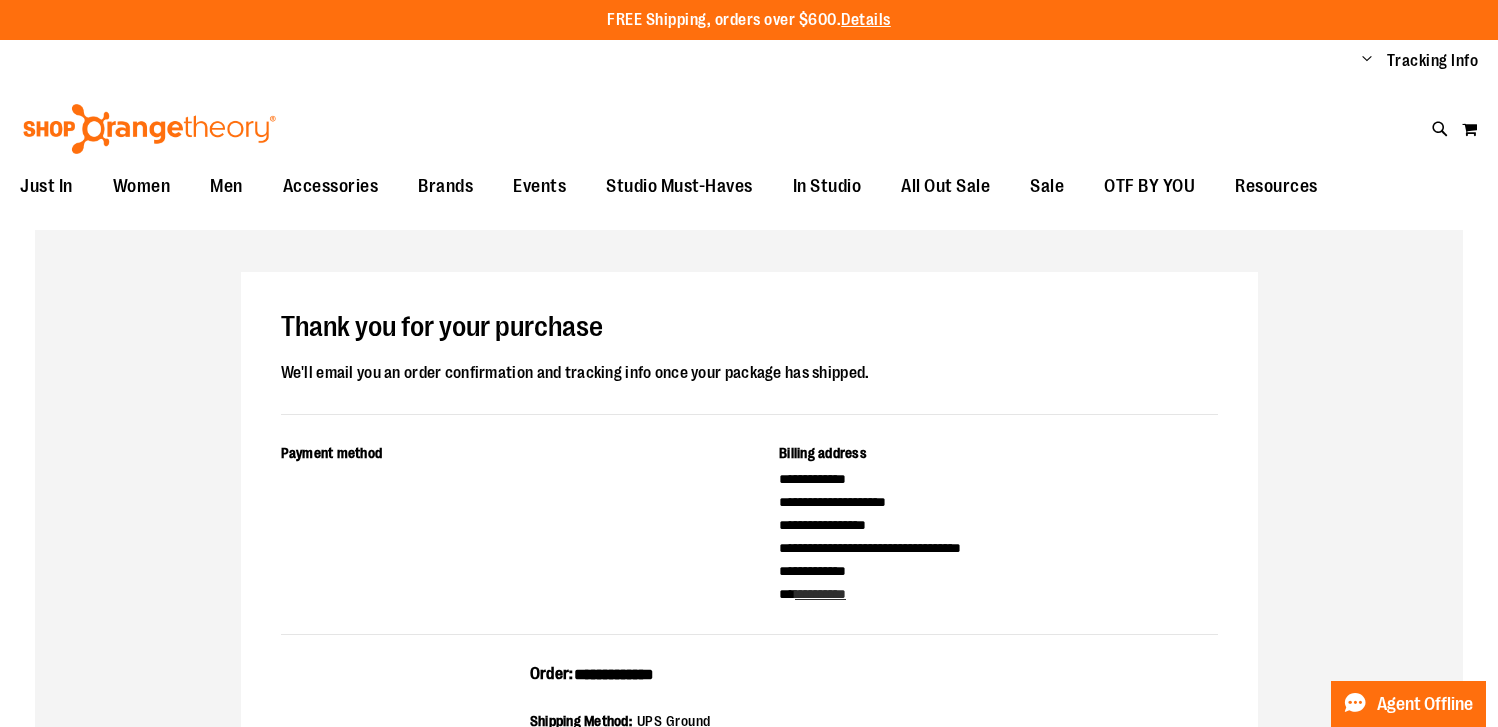 scroll, scrollTop: 0, scrollLeft: 0, axis: both 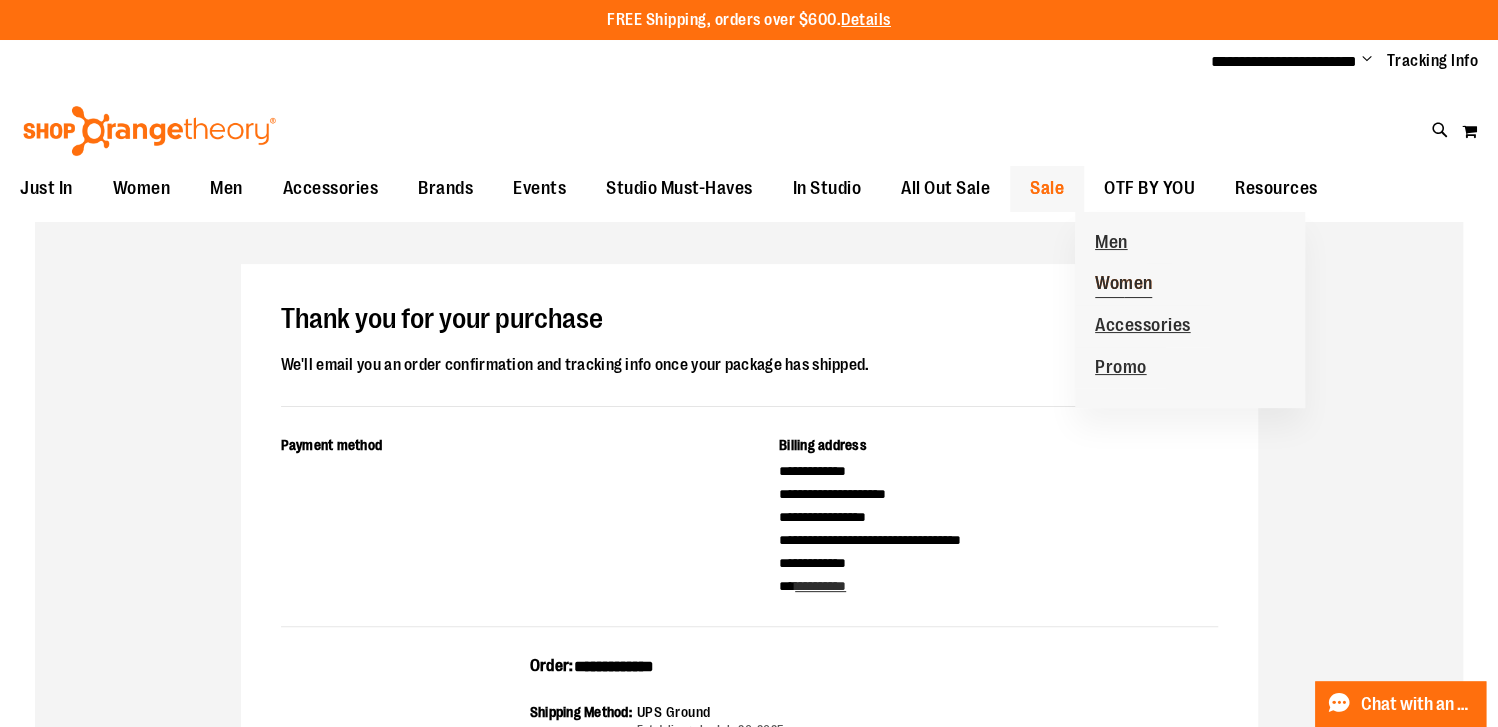 type on "**********" 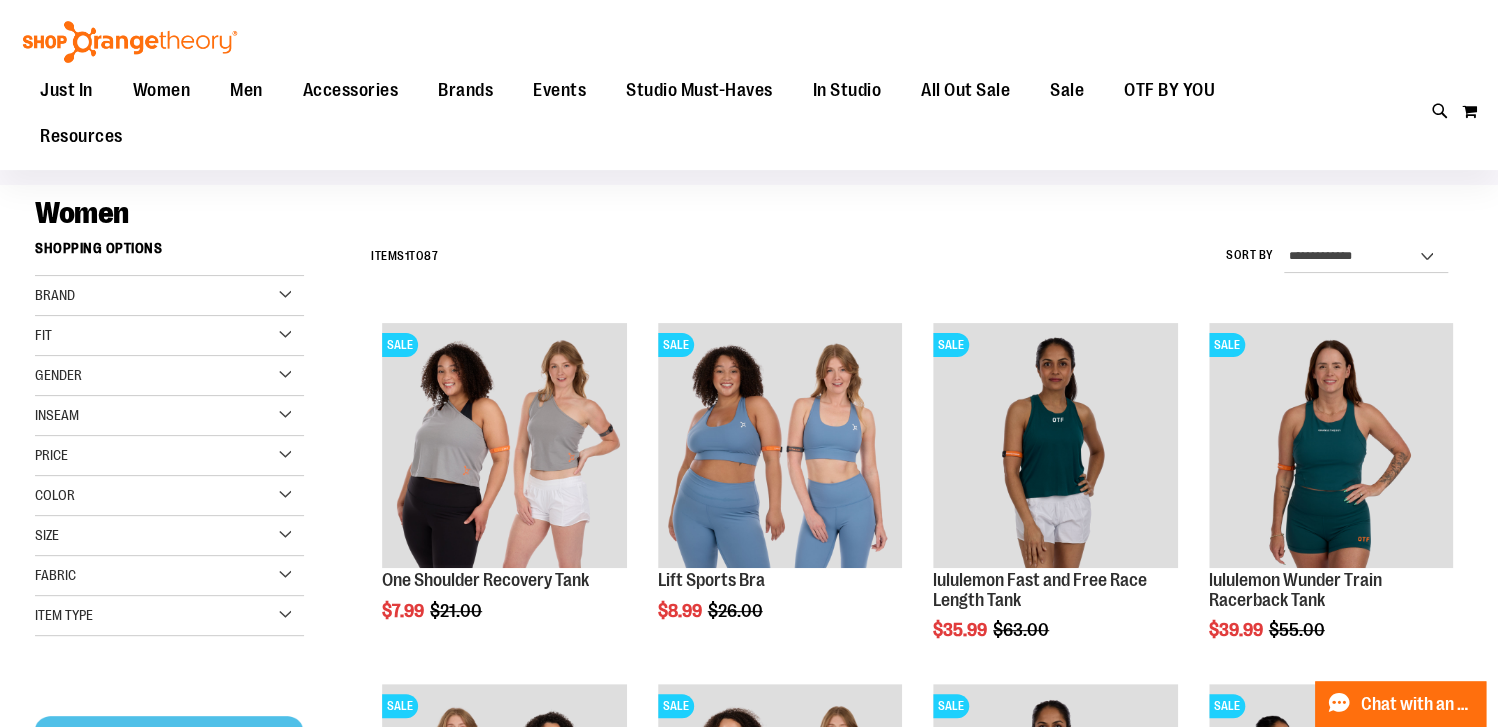 scroll, scrollTop: 0, scrollLeft: 0, axis: both 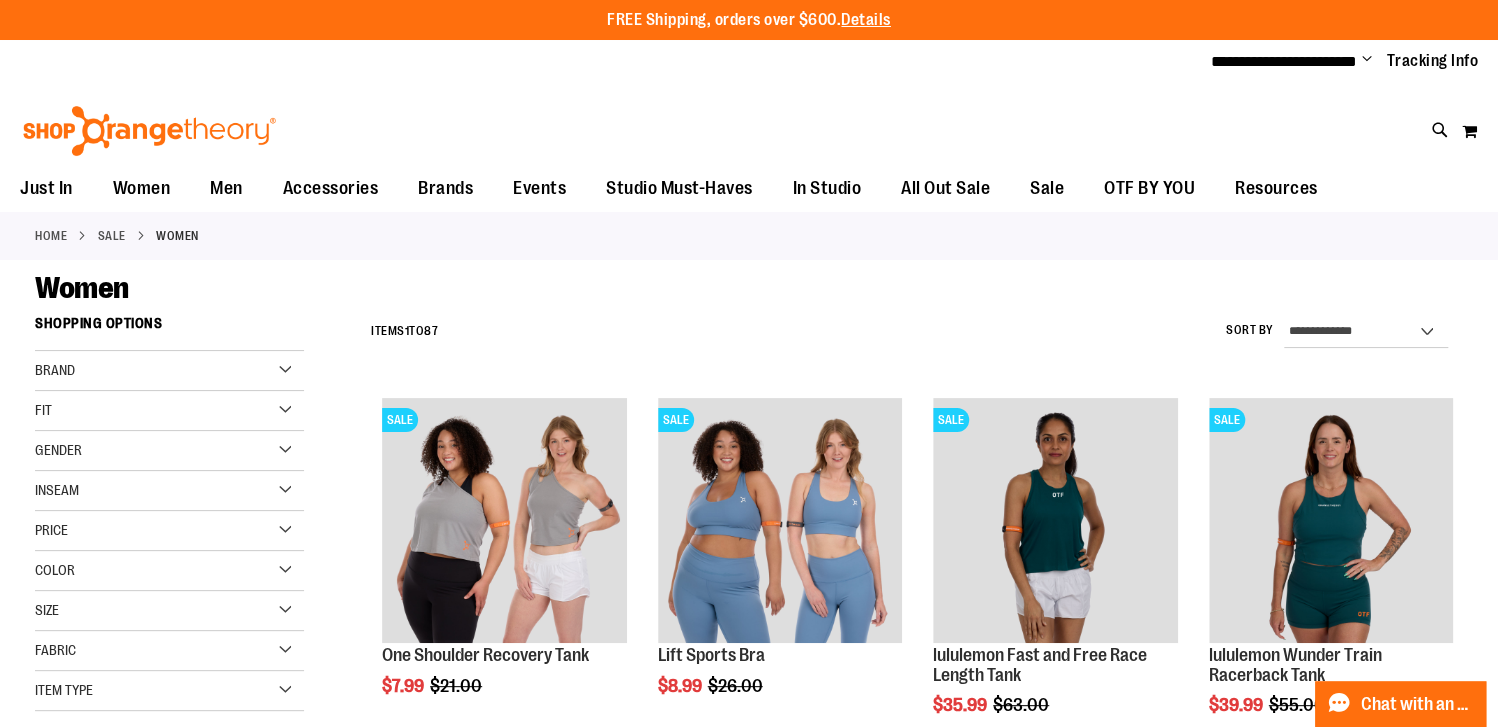 type on "**********" 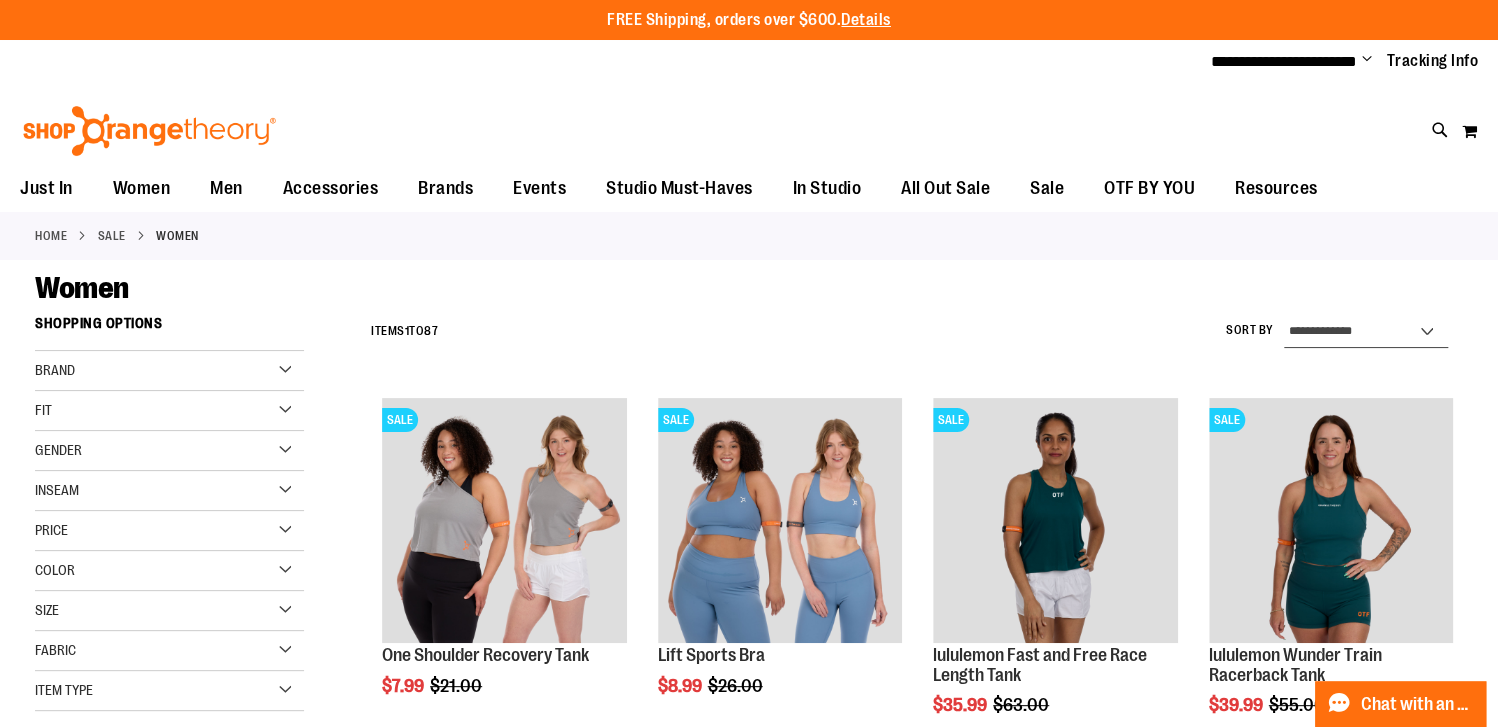 click on "**********" at bounding box center (1366, 332) 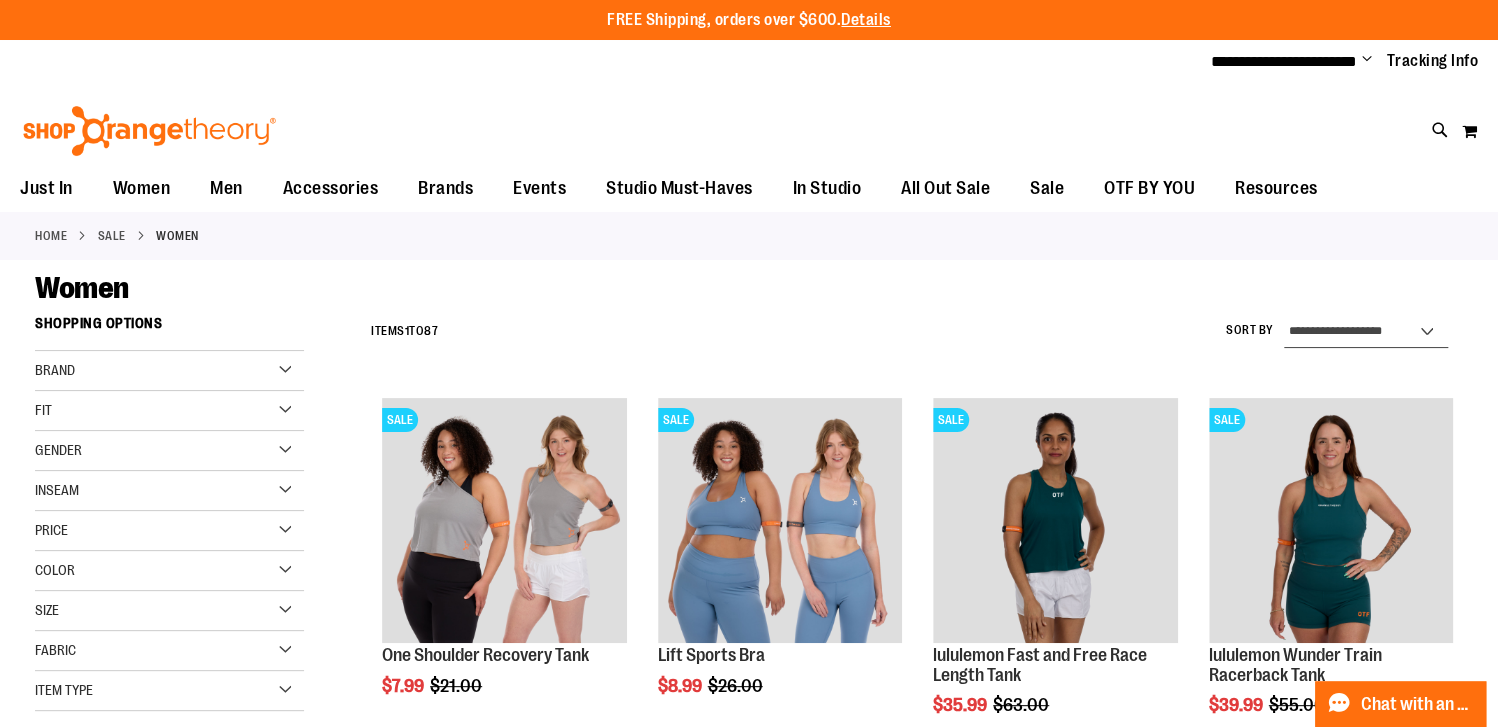 click on "**********" at bounding box center [1366, 332] 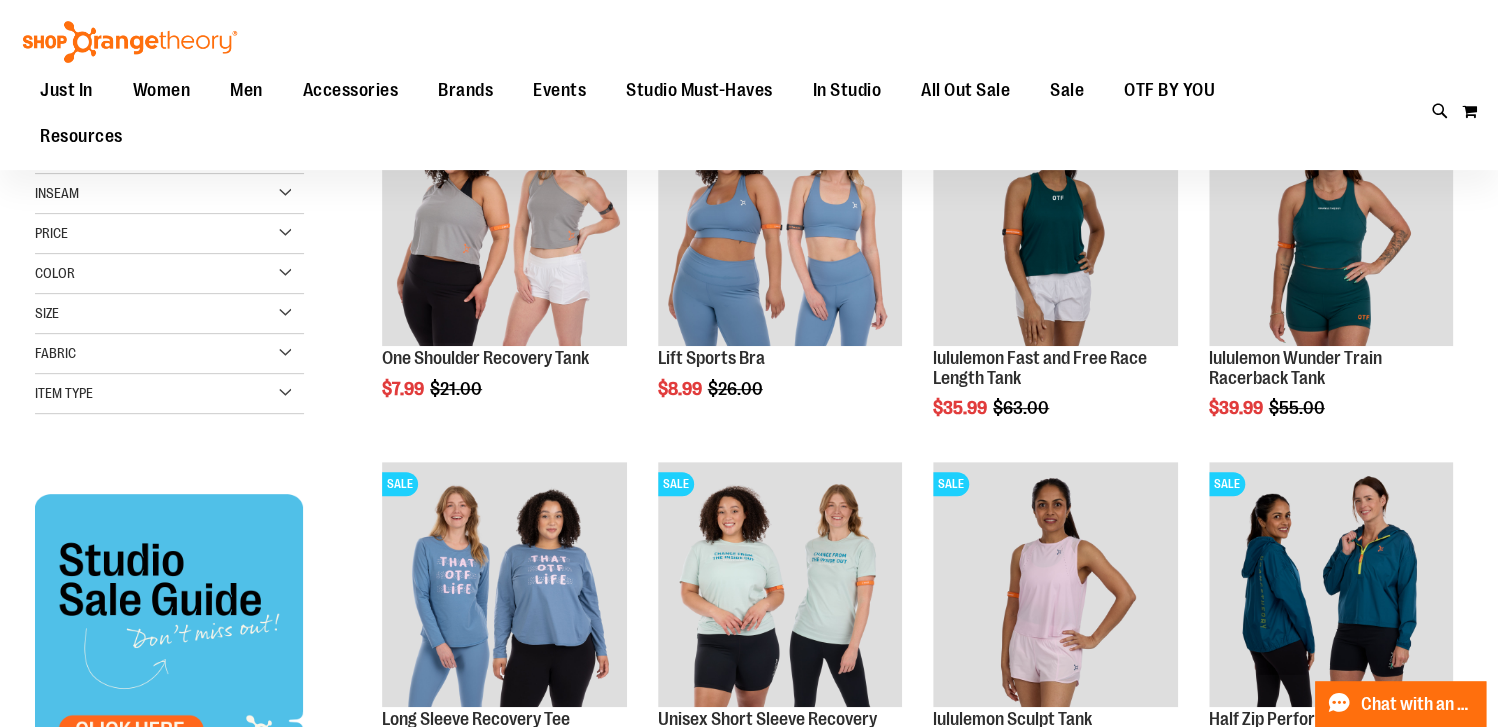 scroll, scrollTop: 304, scrollLeft: 0, axis: vertical 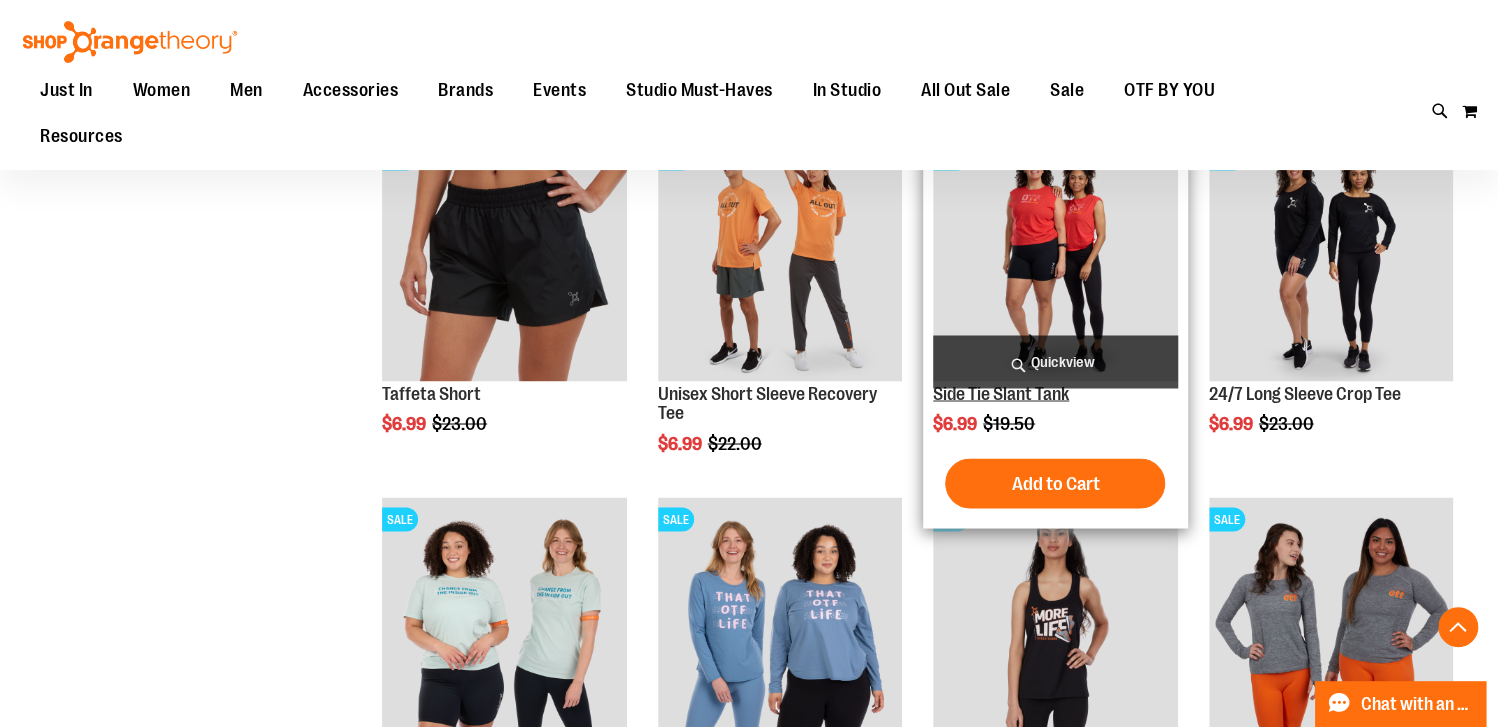 click on "Side Tie Slant Tank" at bounding box center [1001, 393] 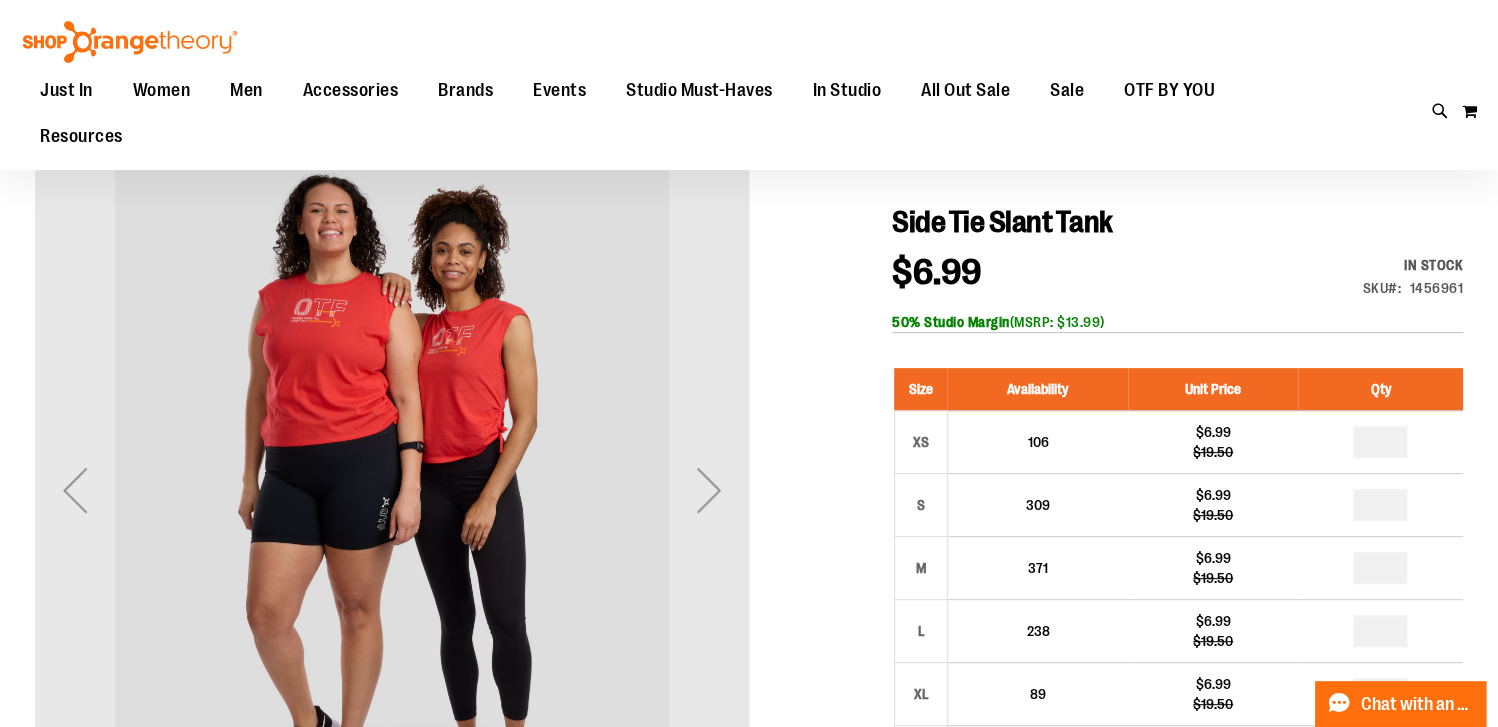 scroll, scrollTop: 300, scrollLeft: 0, axis: vertical 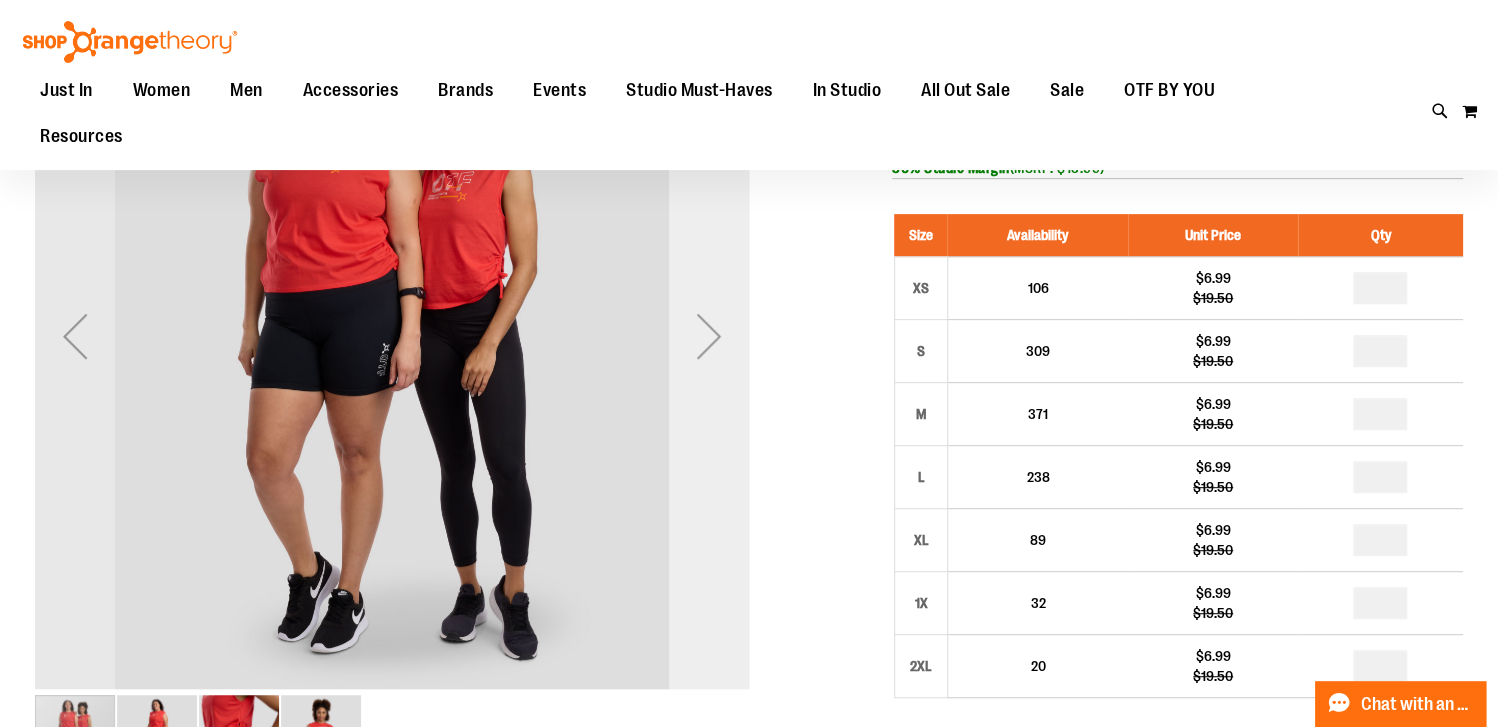 type on "**********" 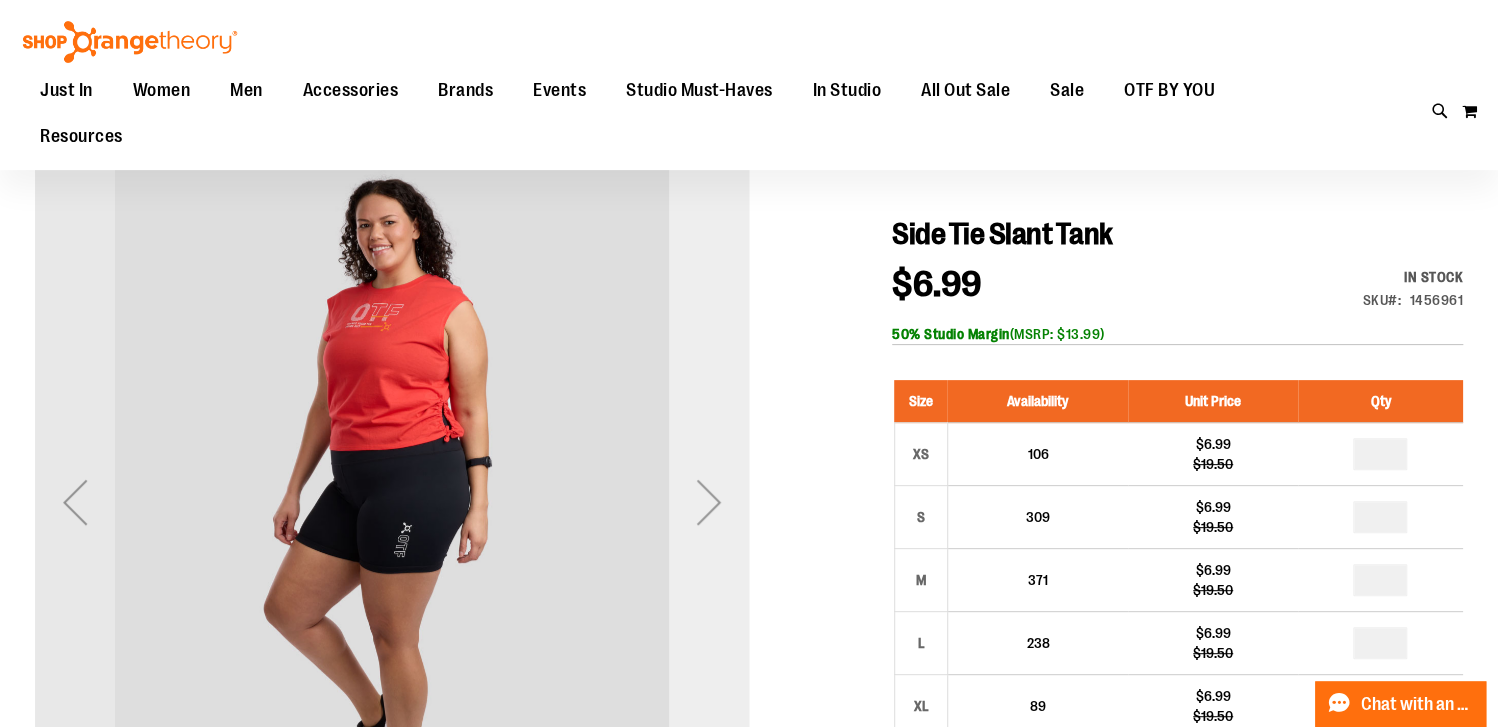 scroll, scrollTop: 100, scrollLeft: 0, axis: vertical 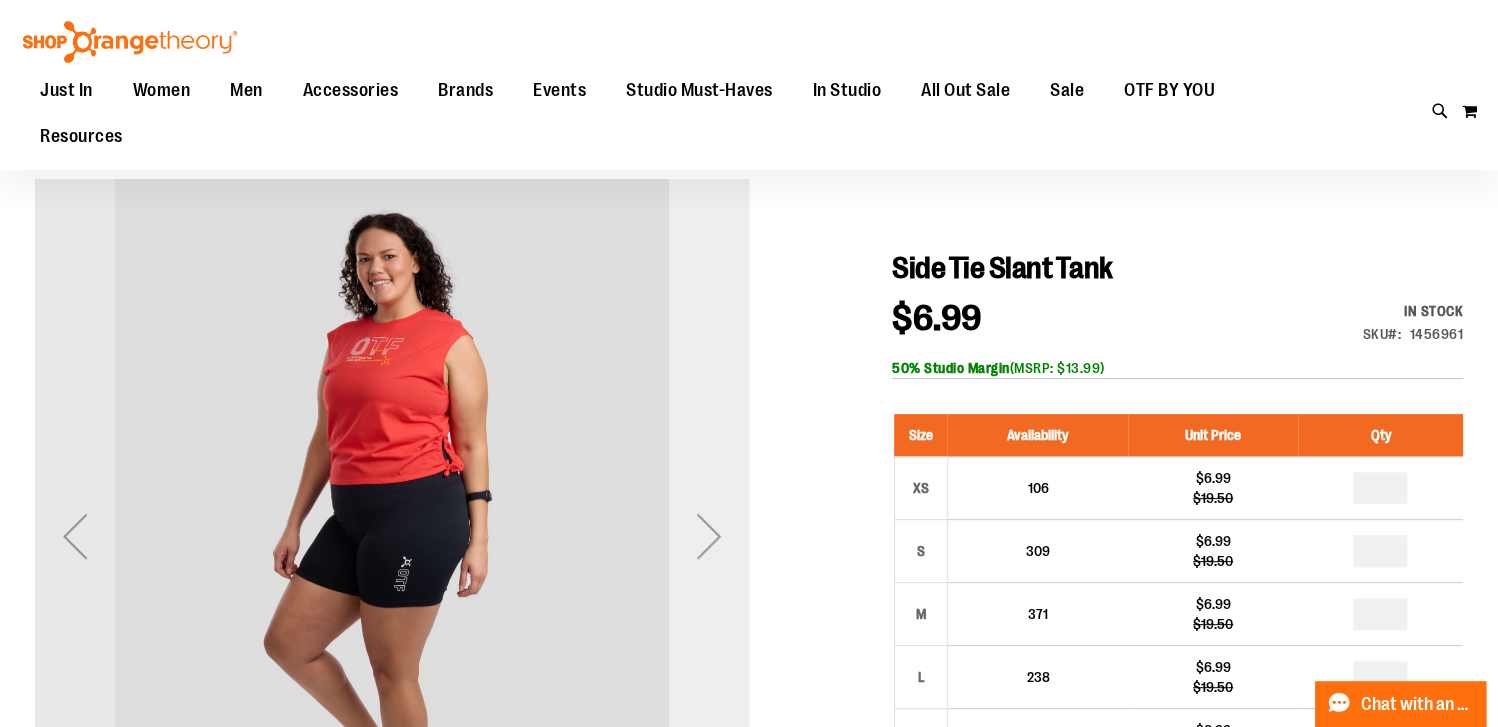 click at bounding box center (709, 536) 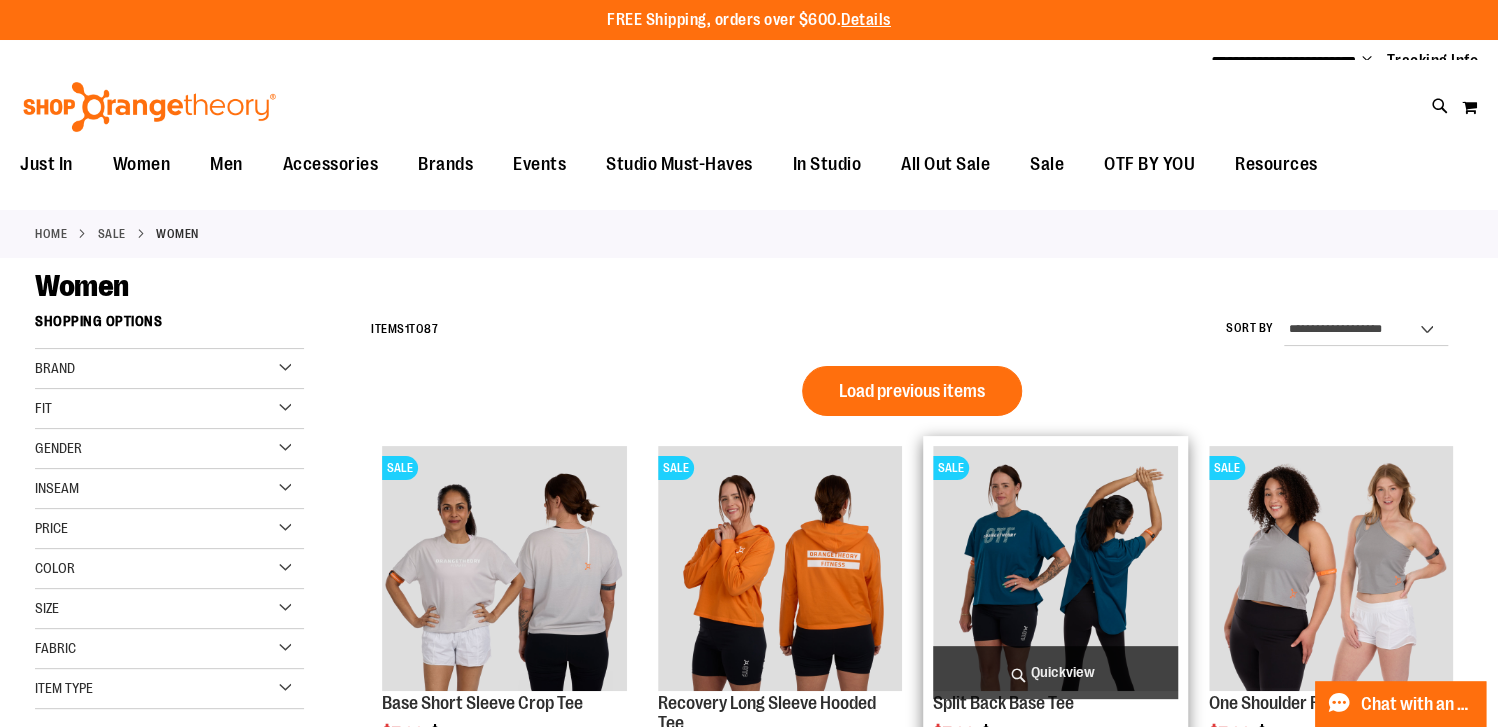 scroll, scrollTop: 0, scrollLeft: 0, axis: both 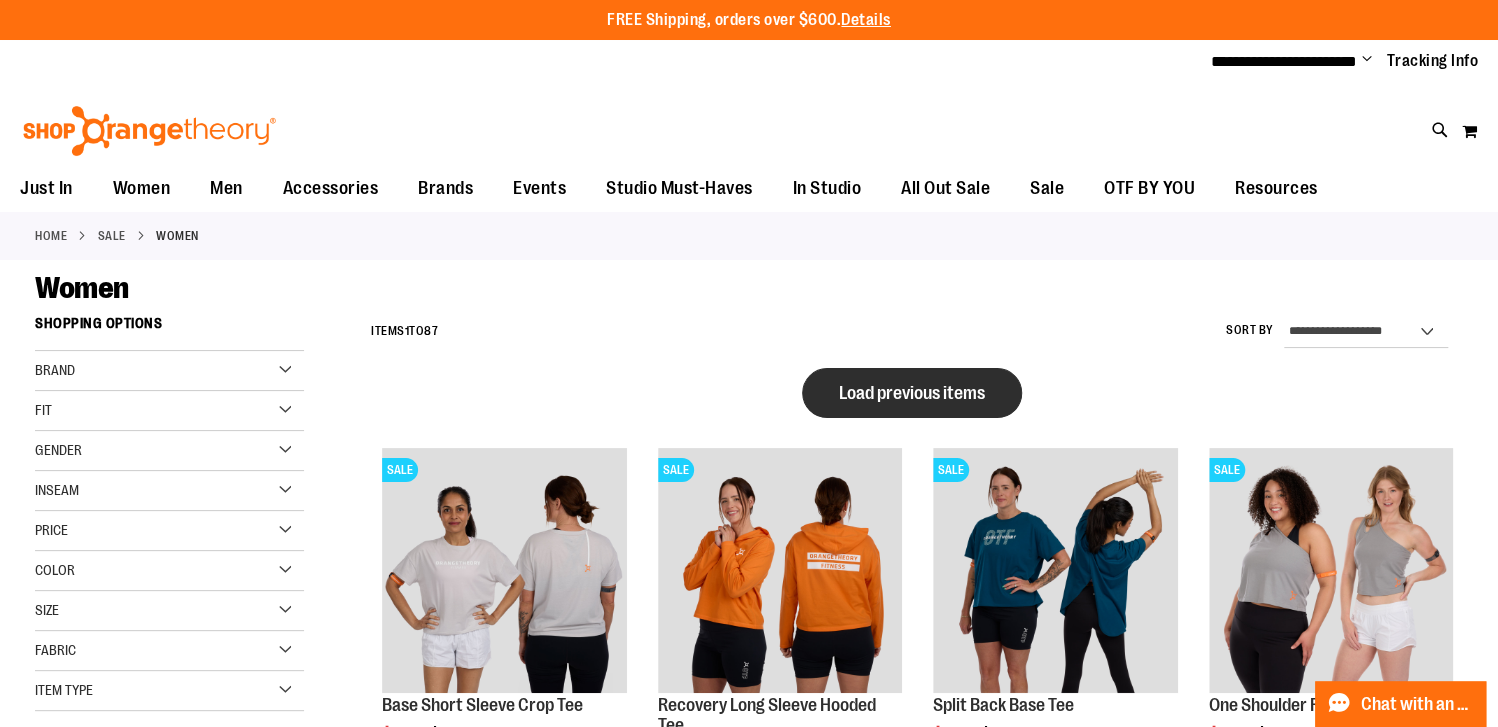 type on "**********" 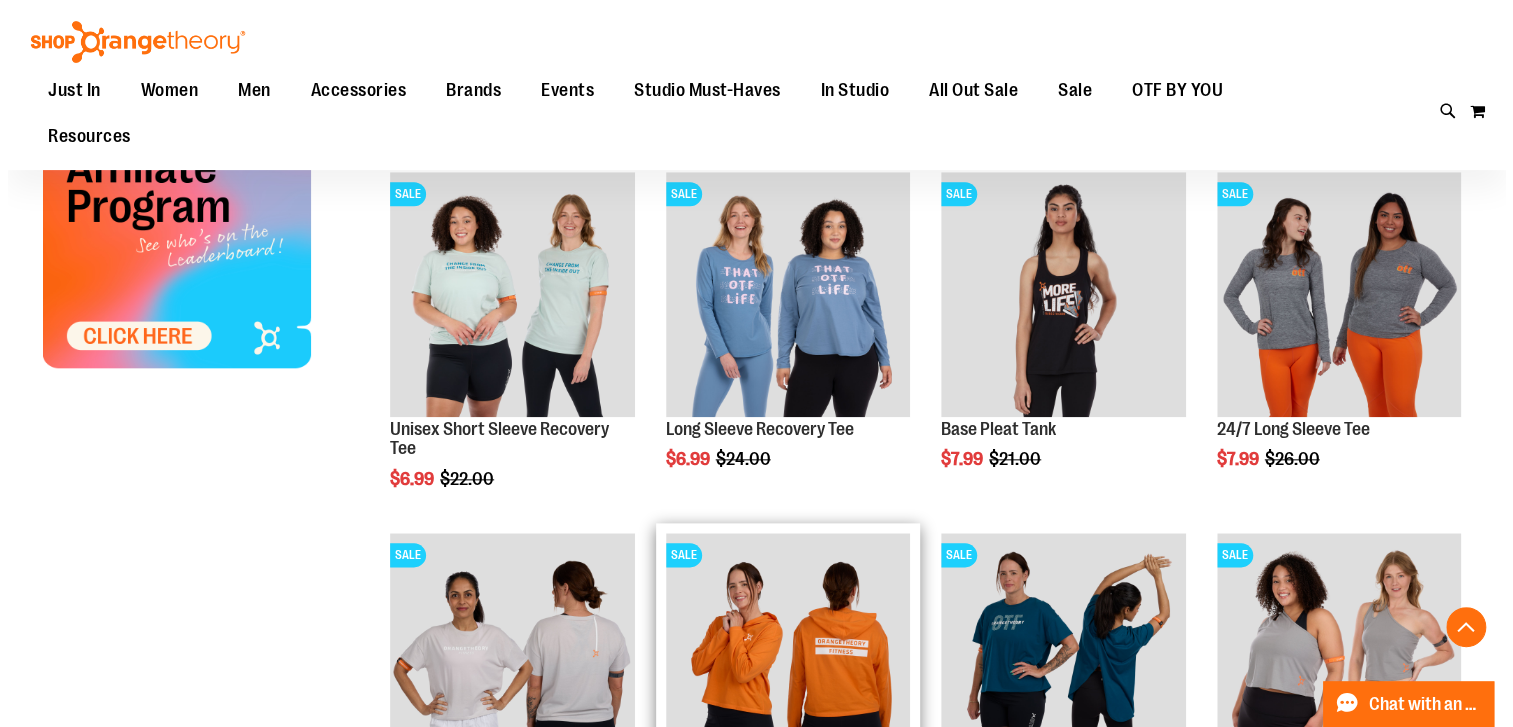 scroll, scrollTop: 1200, scrollLeft: 0, axis: vertical 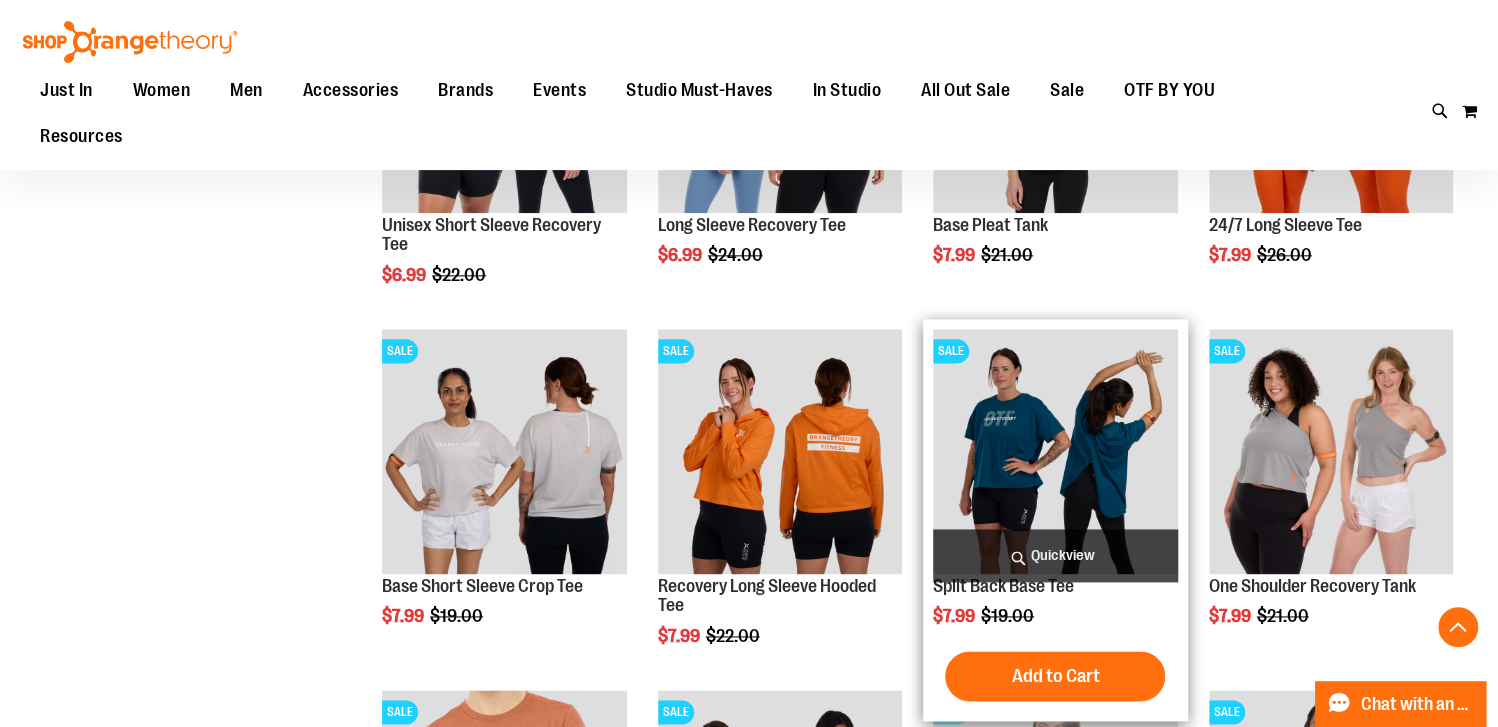 click on "Quickview" at bounding box center [1055, 555] 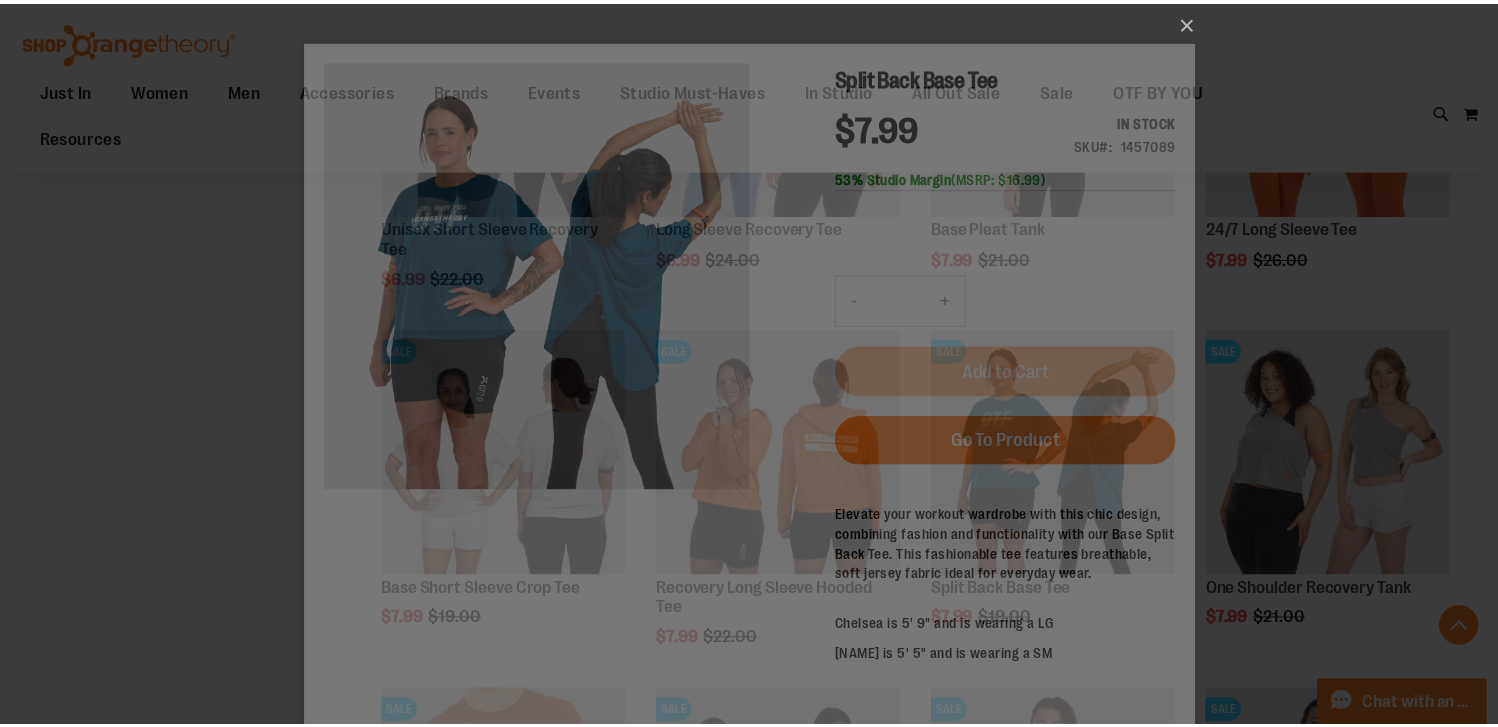 scroll, scrollTop: 0, scrollLeft: 0, axis: both 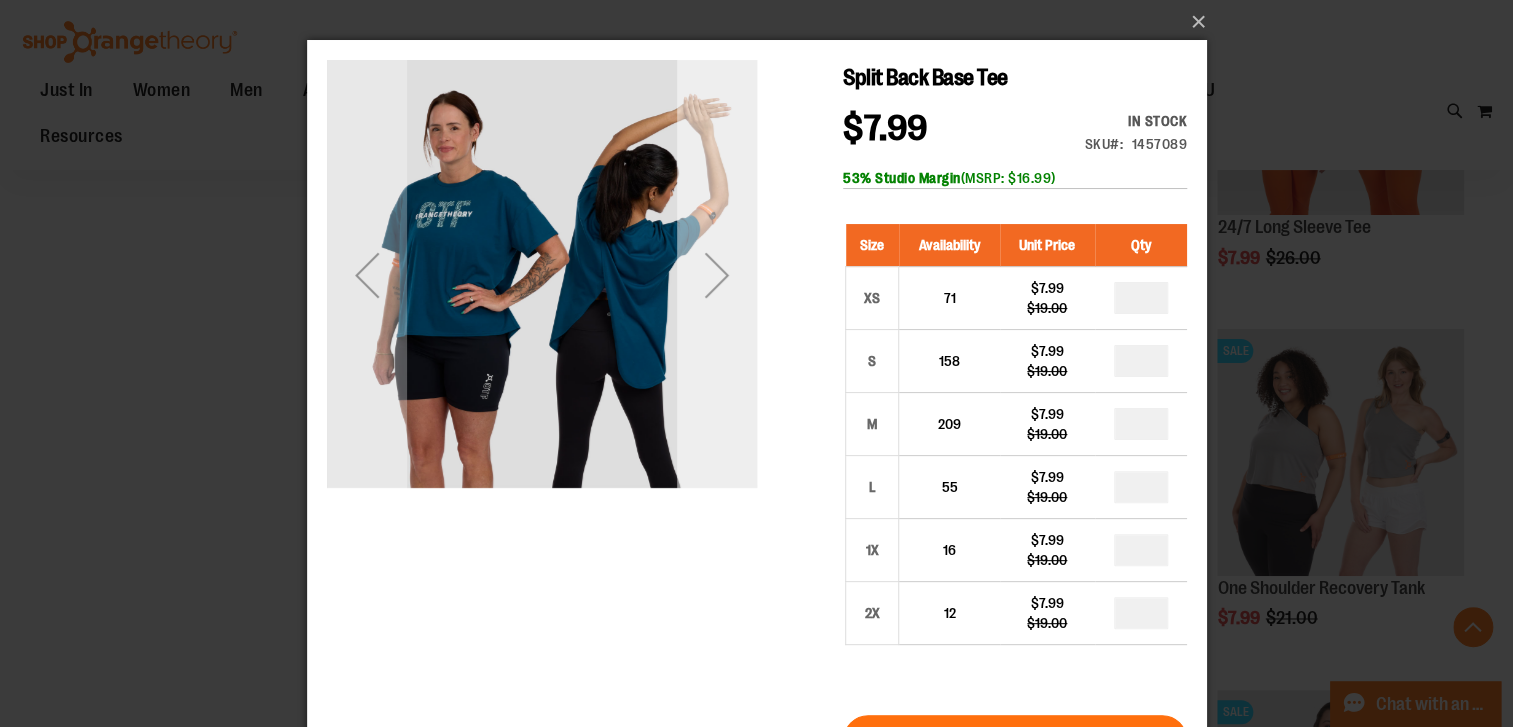 click at bounding box center (716, 275) 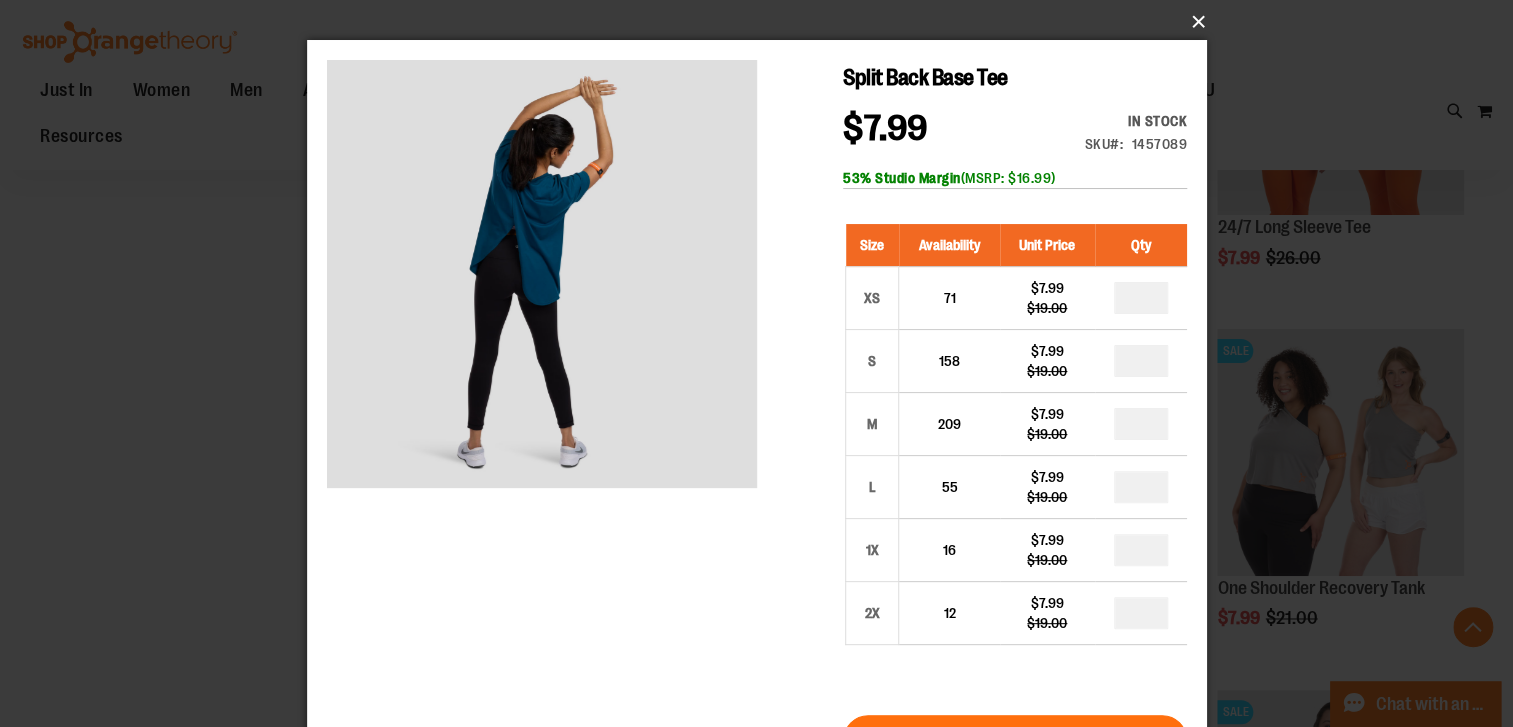 click on "×" at bounding box center (763, 22) 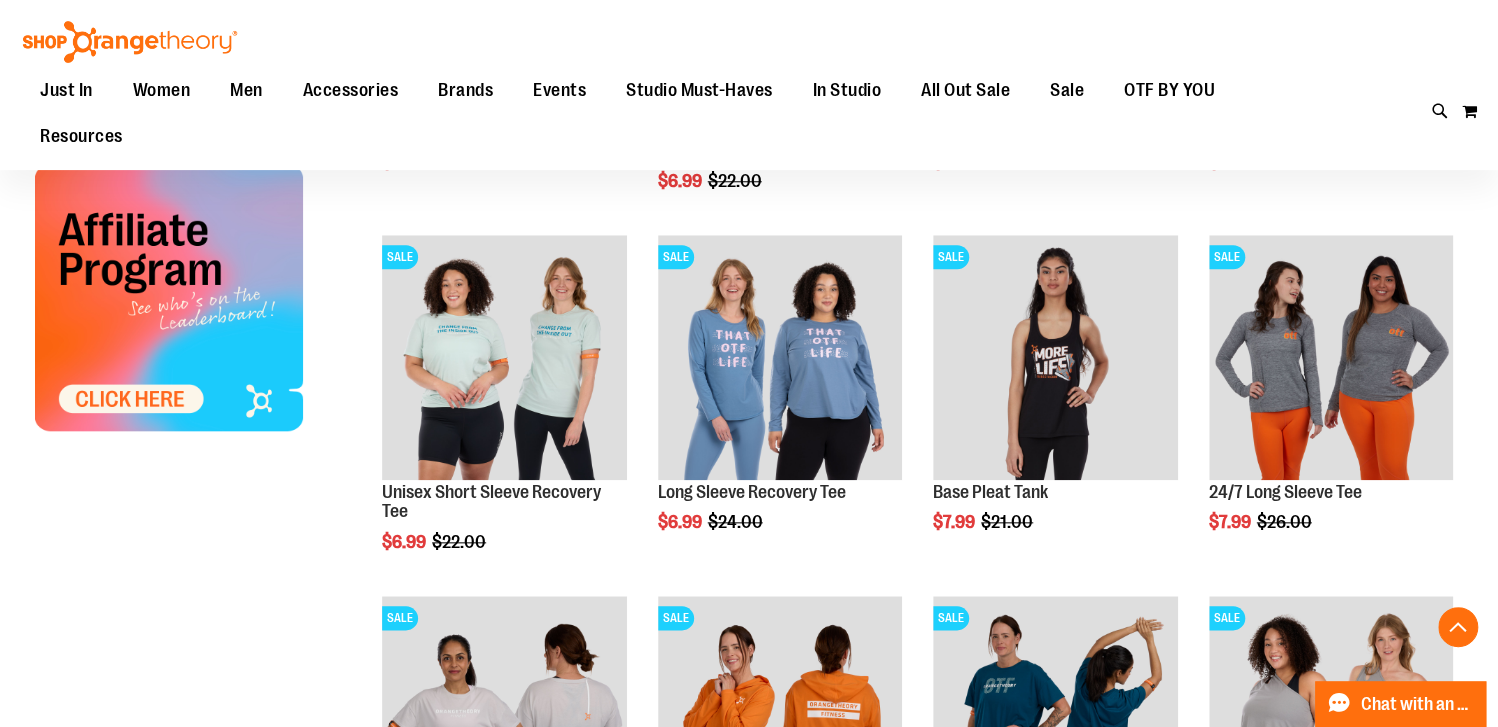 scroll, scrollTop: 900, scrollLeft: 0, axis: vertical 